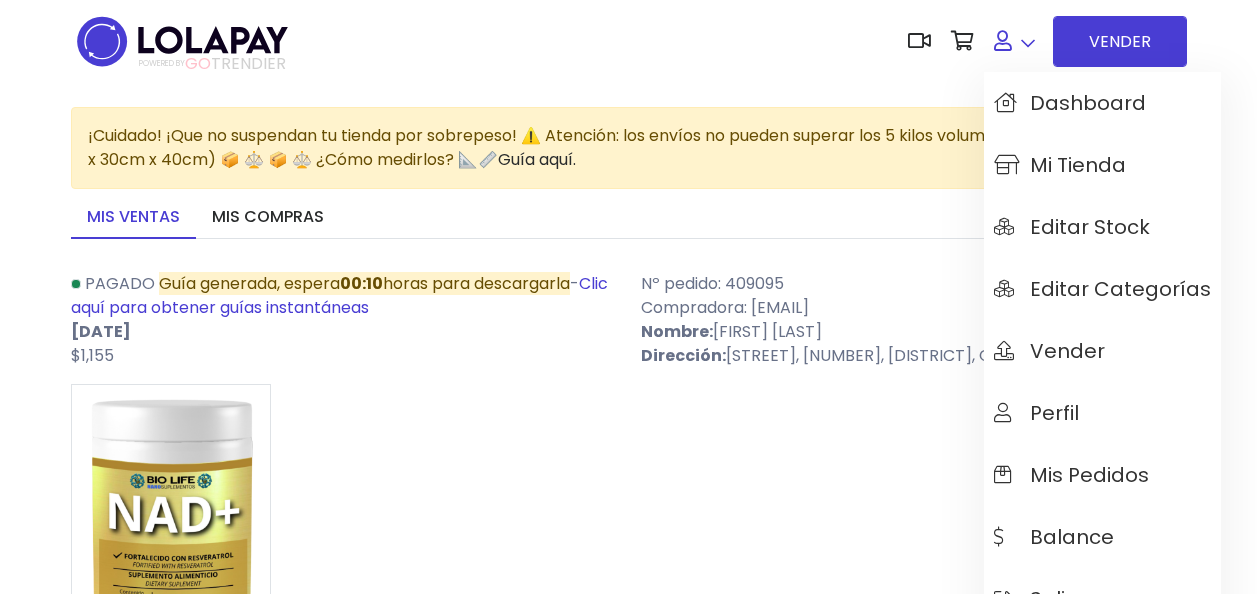 scroll, scrollTop: 0, scrollLeft: 0, axis: both 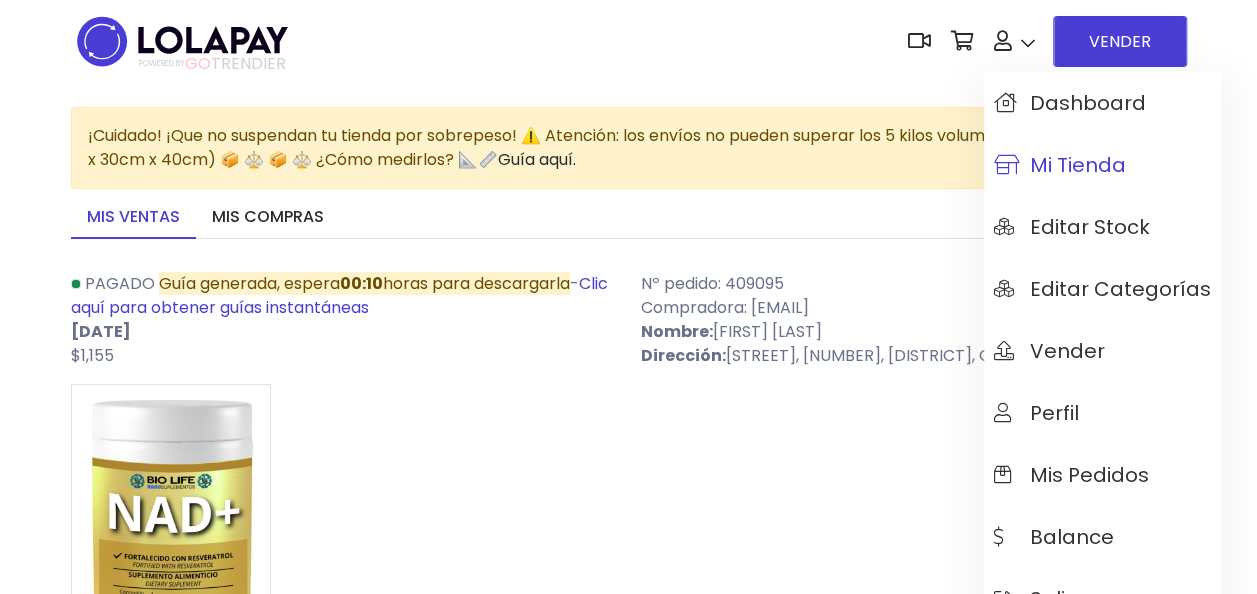 click on "Mi tienda" at bounding box center (1102, 165) 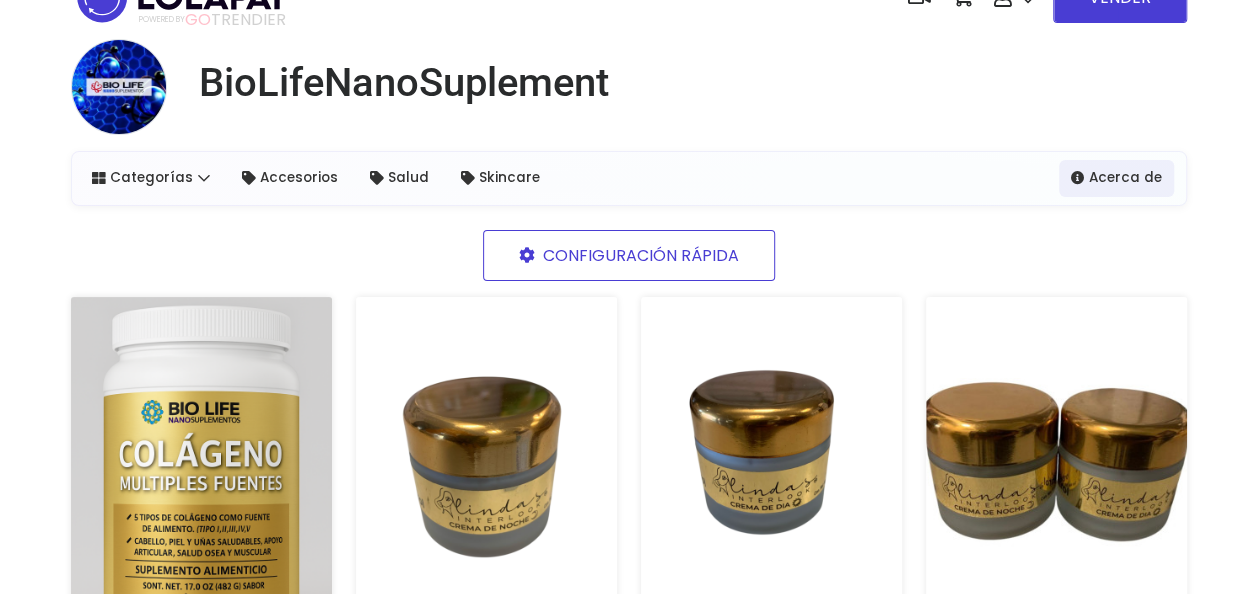 scroll, scrollTop: 0, scrollLeft: 0, axis: both 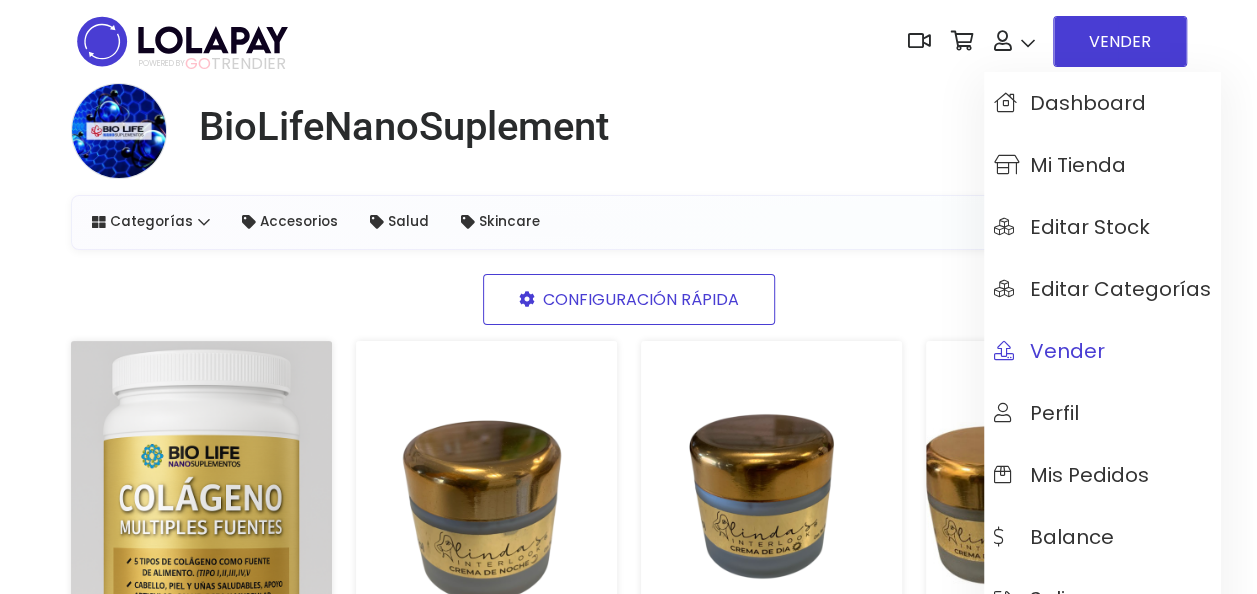 click on "Vender" at bounding box center (1049, 351) 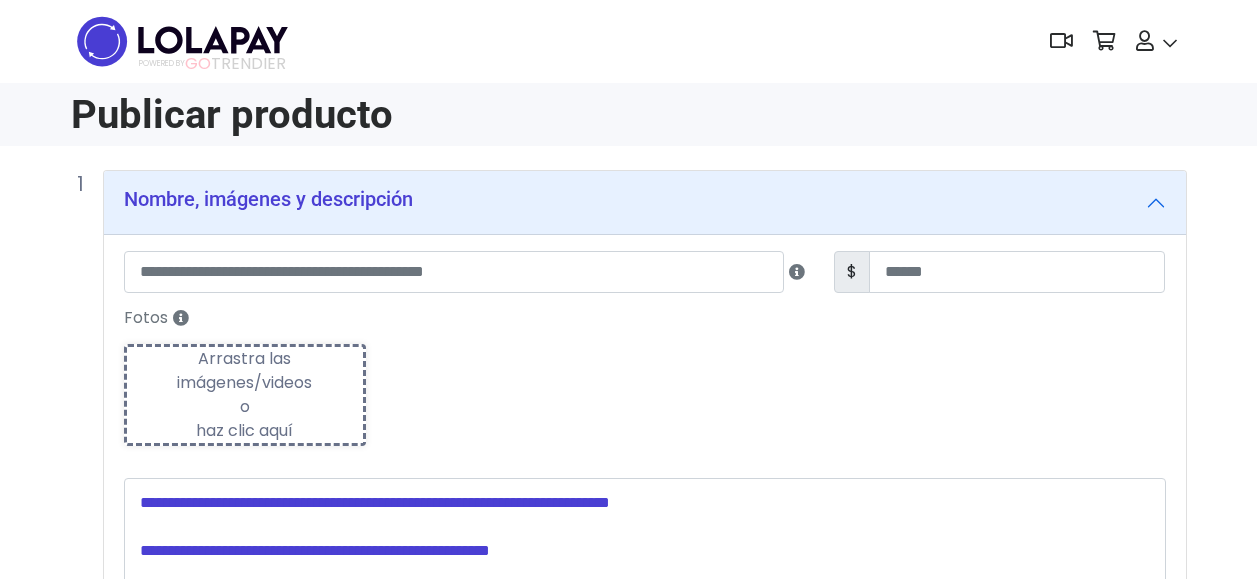 scroll, scrollTop: 0, scrollLeft: 0, axis: both 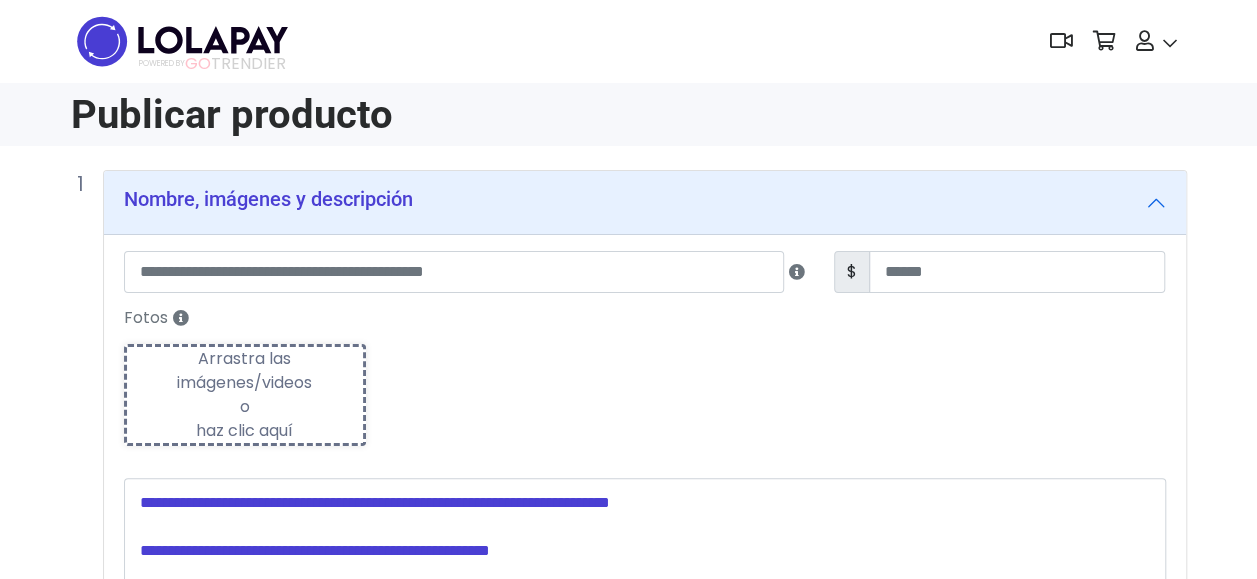 click on "Arrastra las
imágenes/videos
o
haz clic aquí" at bounding box center (245, 395) 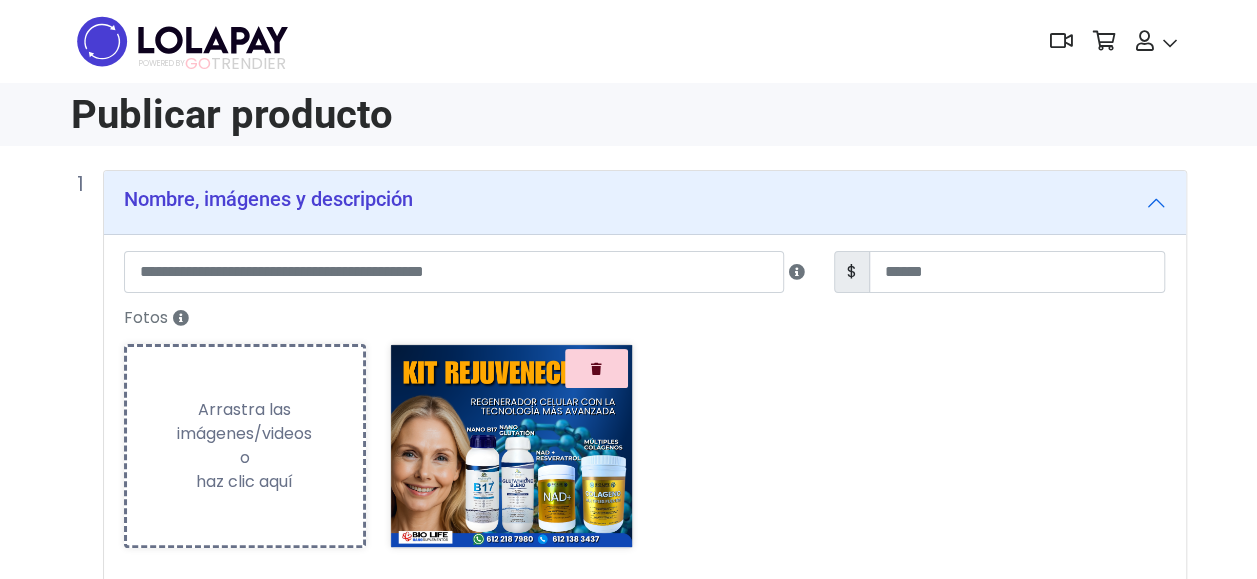 click on "Arrastra las
imágenes/videos
o
haz clic aquí" at bounding box center [245, 446] 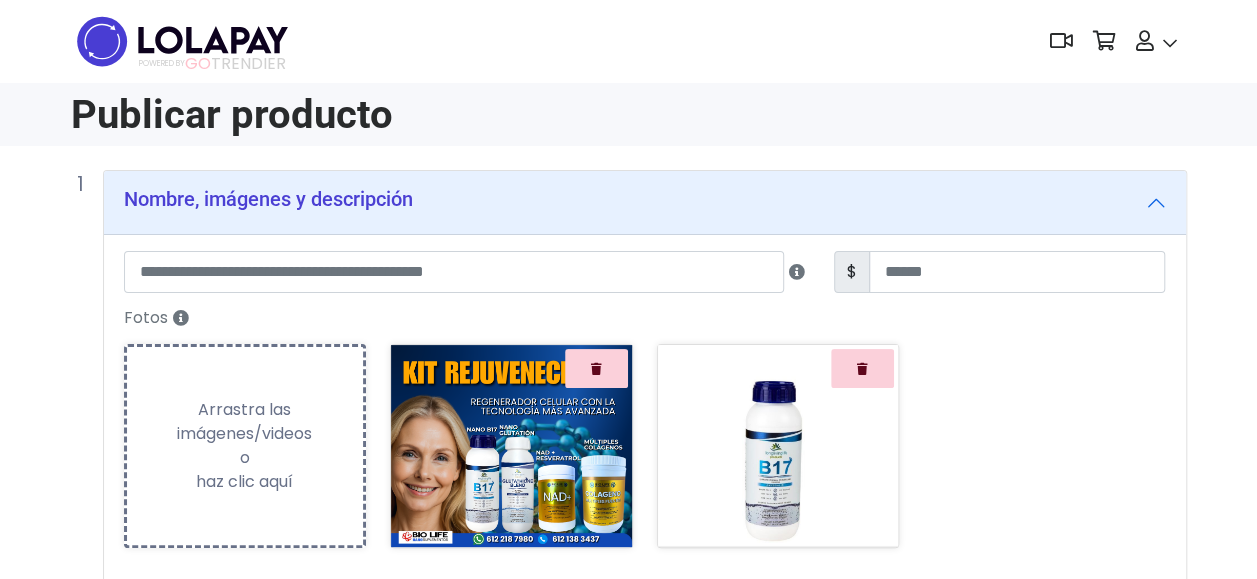 click on "Arrastra las
imágenes/videos
o
haz clic aquí" at bounding box center (245, 446) 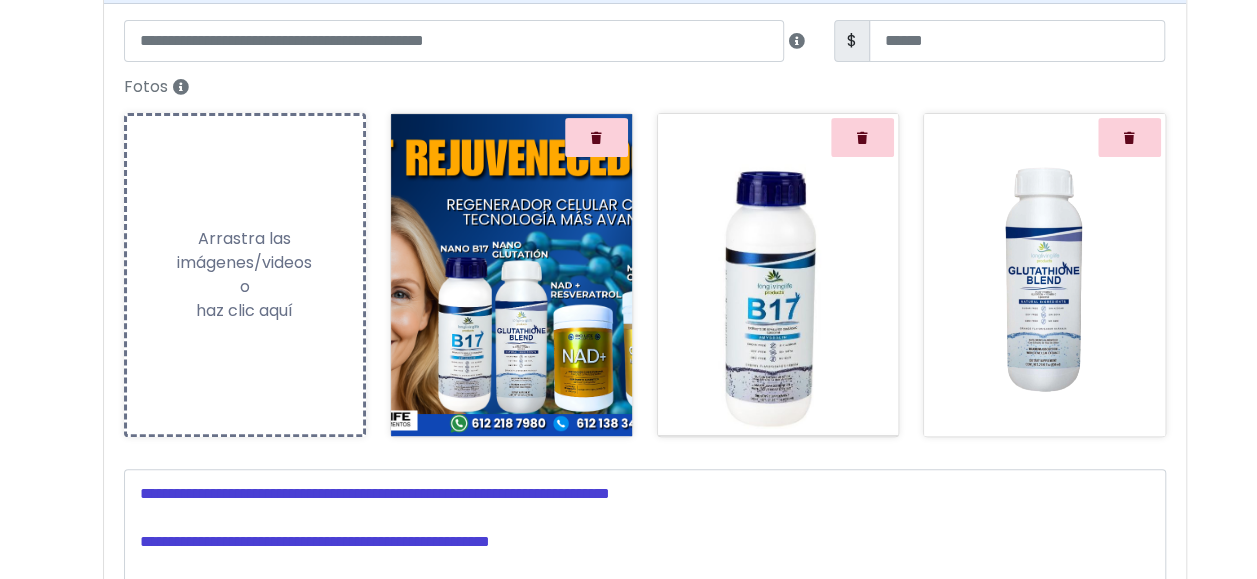 scroll, scrollTop: 200, scrollLeft: 0, axis: vertical 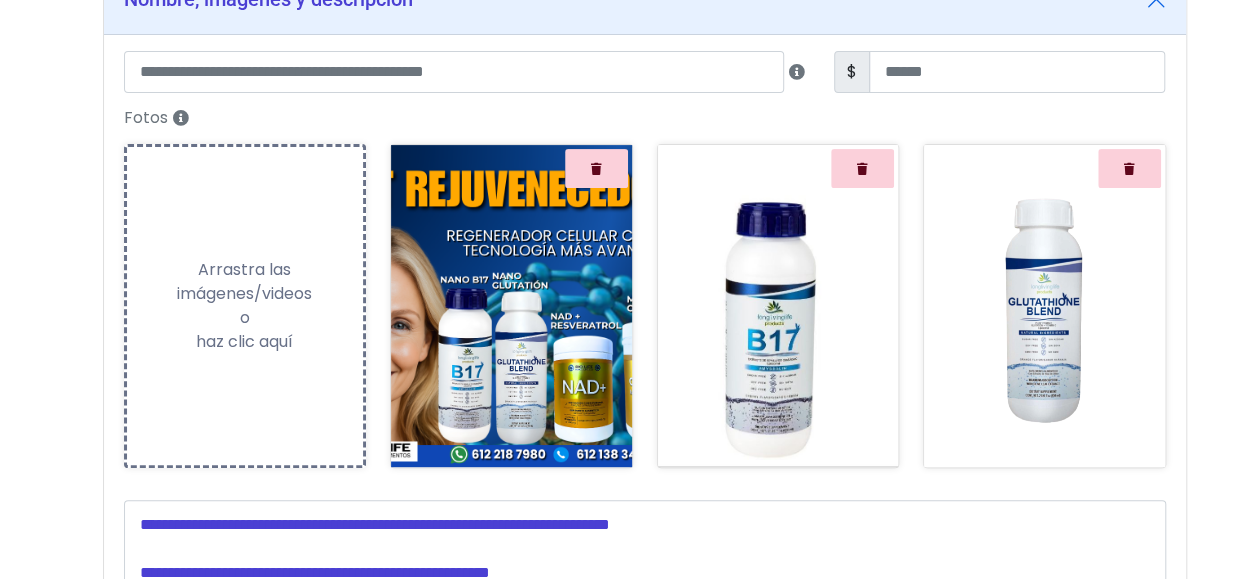 click on "Arrastra las
imágenes/videos
o
haz clic aquí" at bounding box center (245, 306) 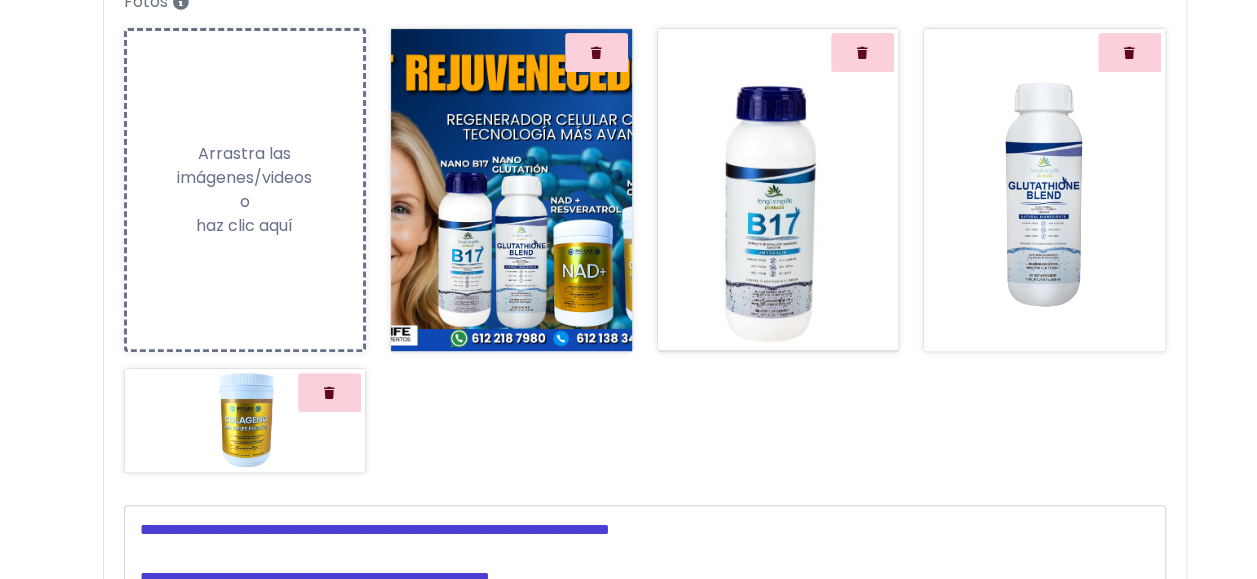 scroll, scrollTop: 400, scrollLeft: 0, axis: vertical 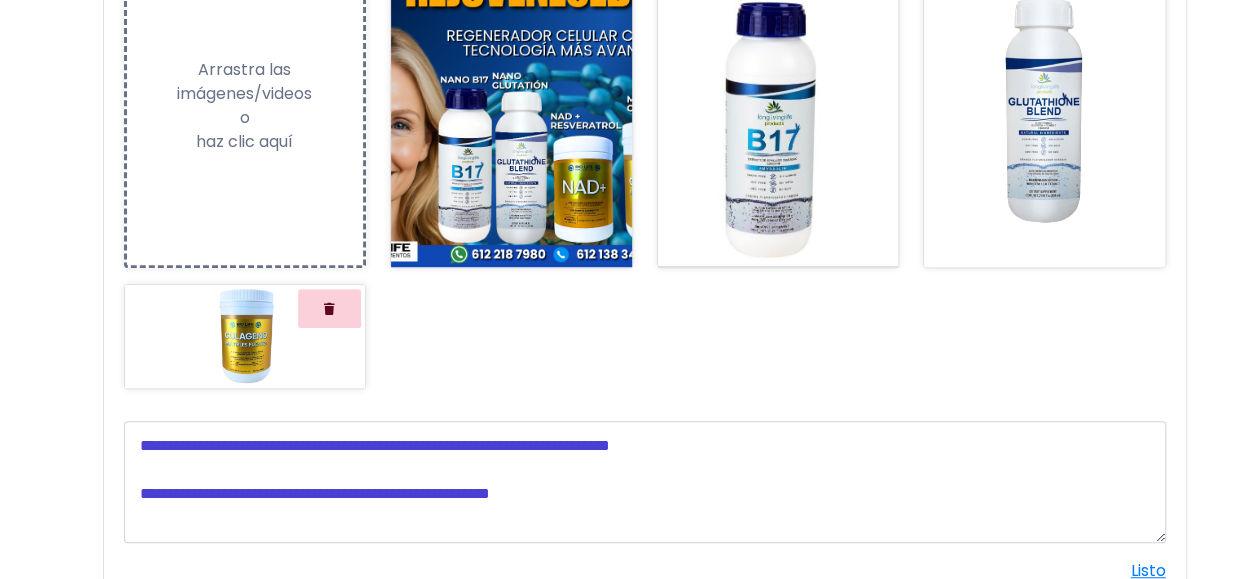 click on "Subiendo
Arrastra las
imágenes/videos
o
haz clic aquí" at bounding box center [245, 105] 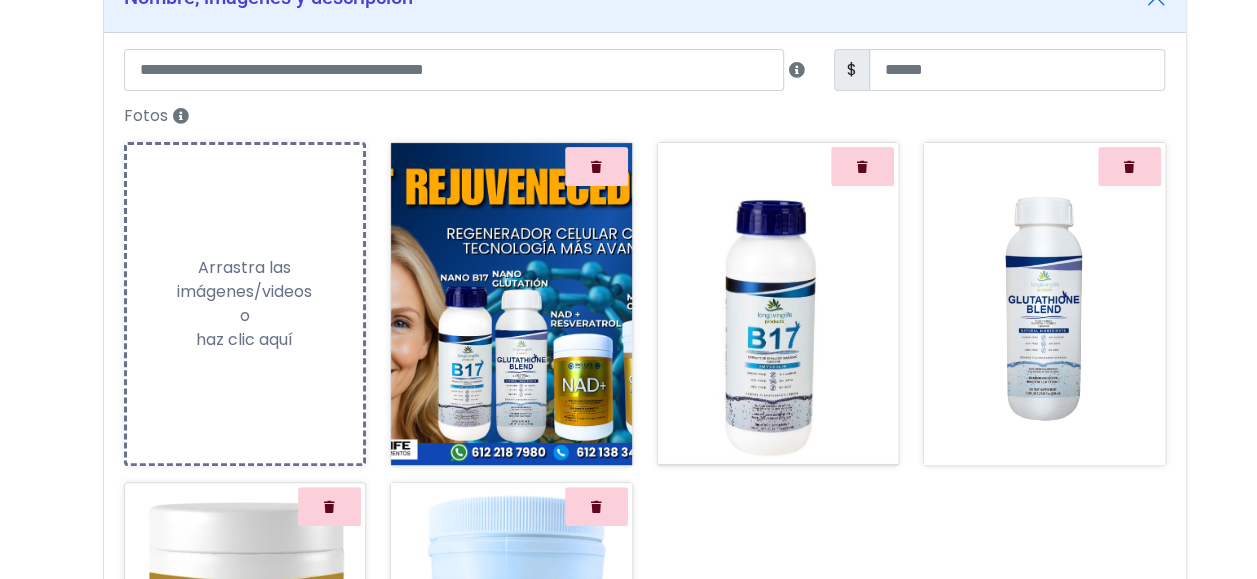 scroll, scrollTop: 200, scrollLeft: 0, axis: vertical 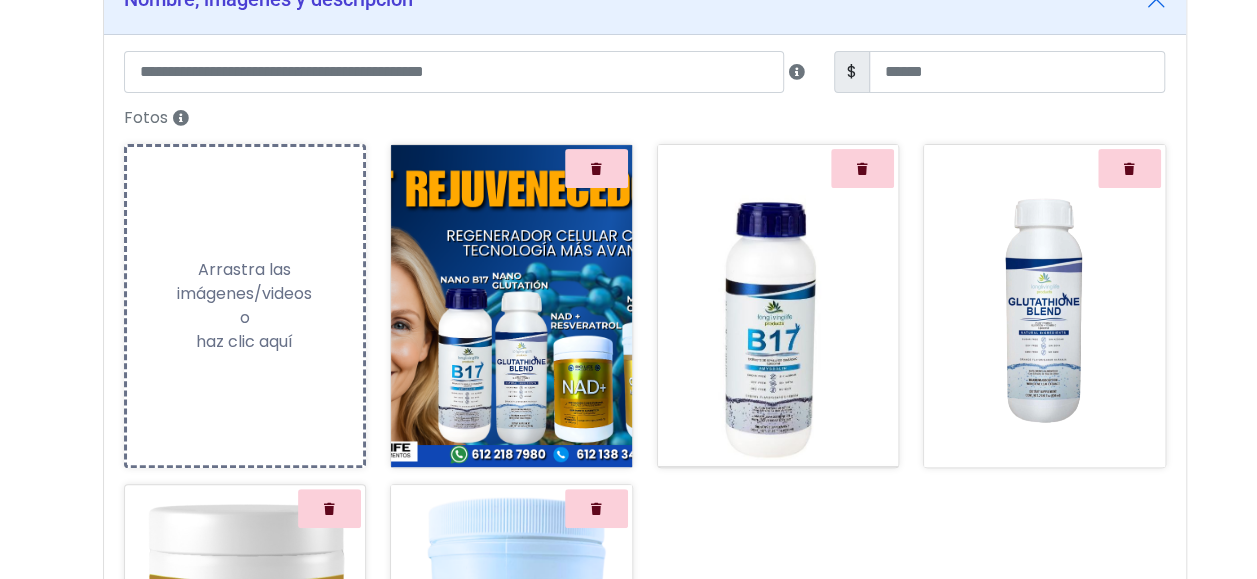 click at bounding box center [511, 305] 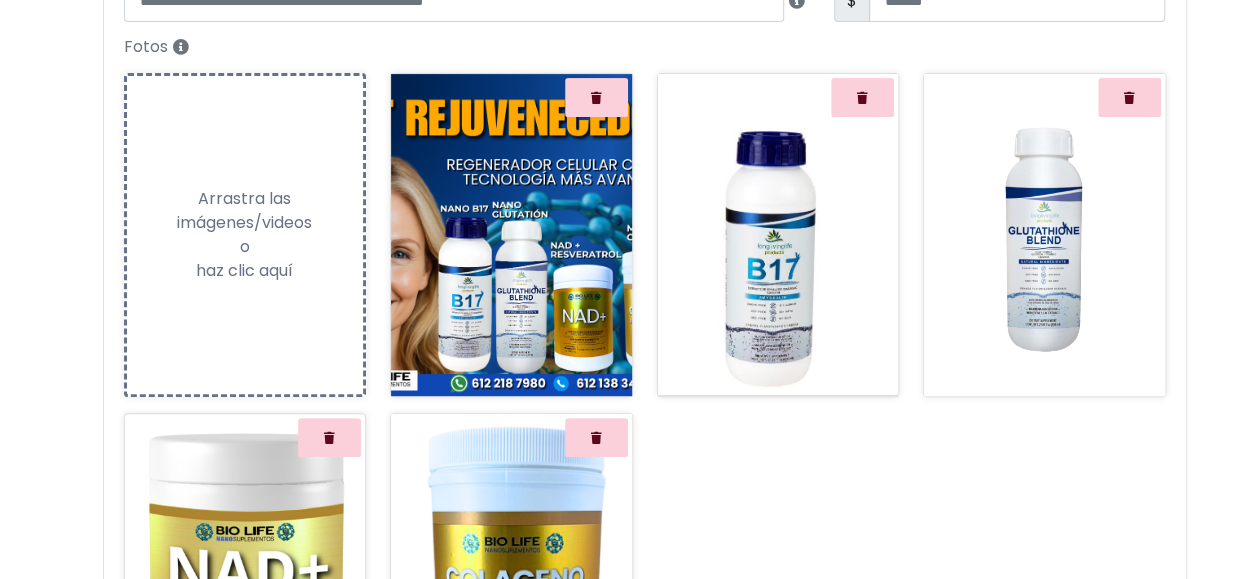 scroll, scrollTop: 300, scrollLeft: 0, axis: vertical 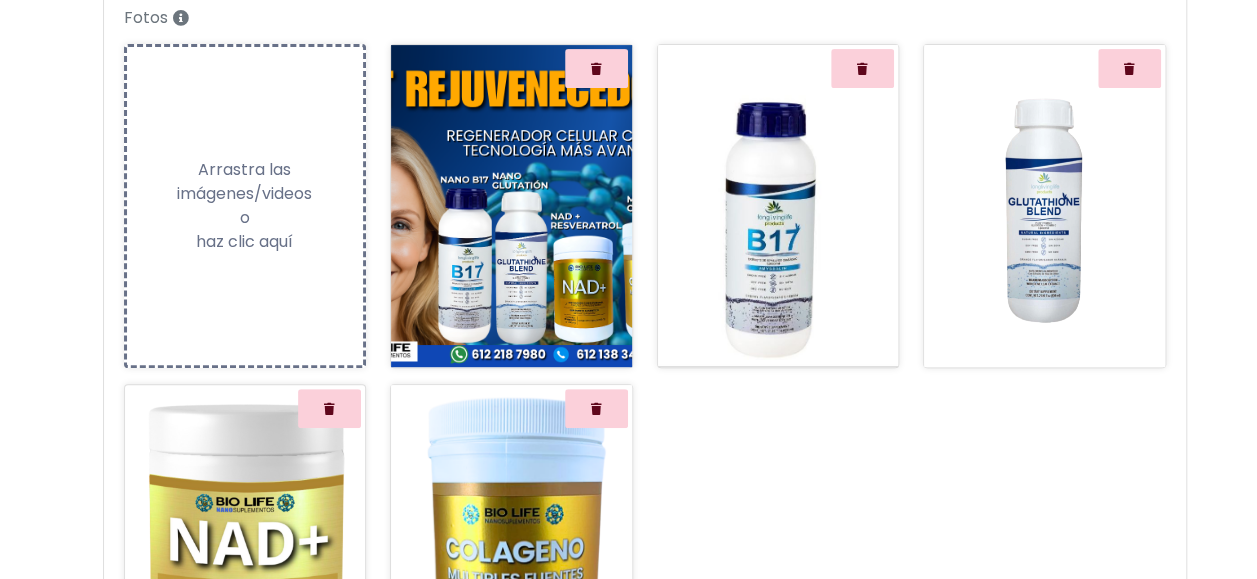 click at bounding box center [511, 205] 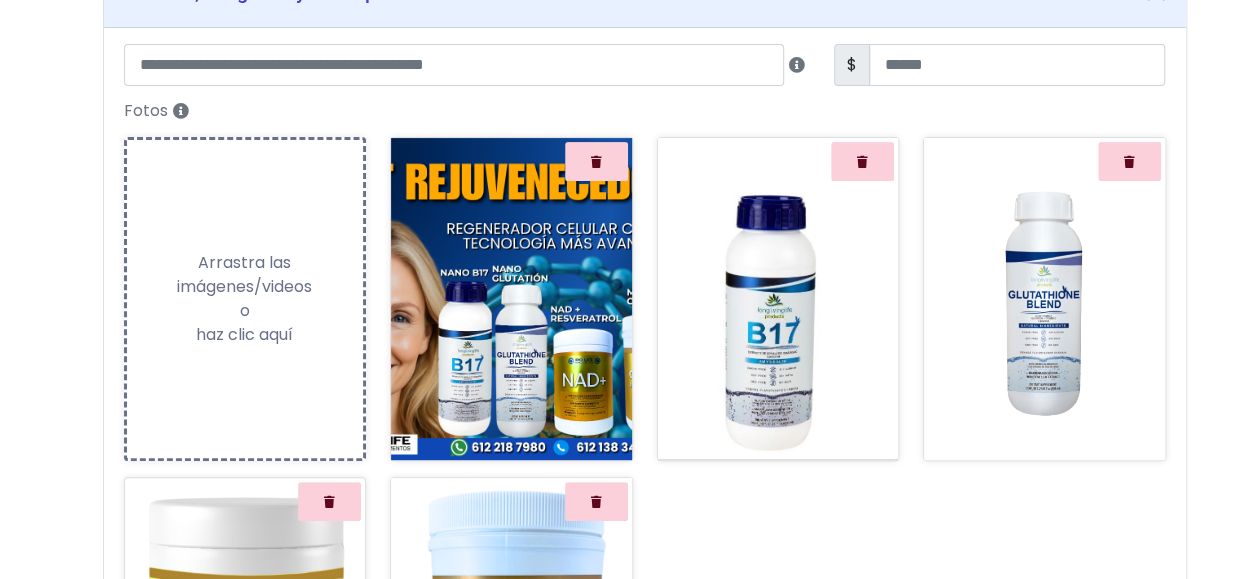 scroll, scrollTop: 200, scrollLeft: 0, axis: vertical 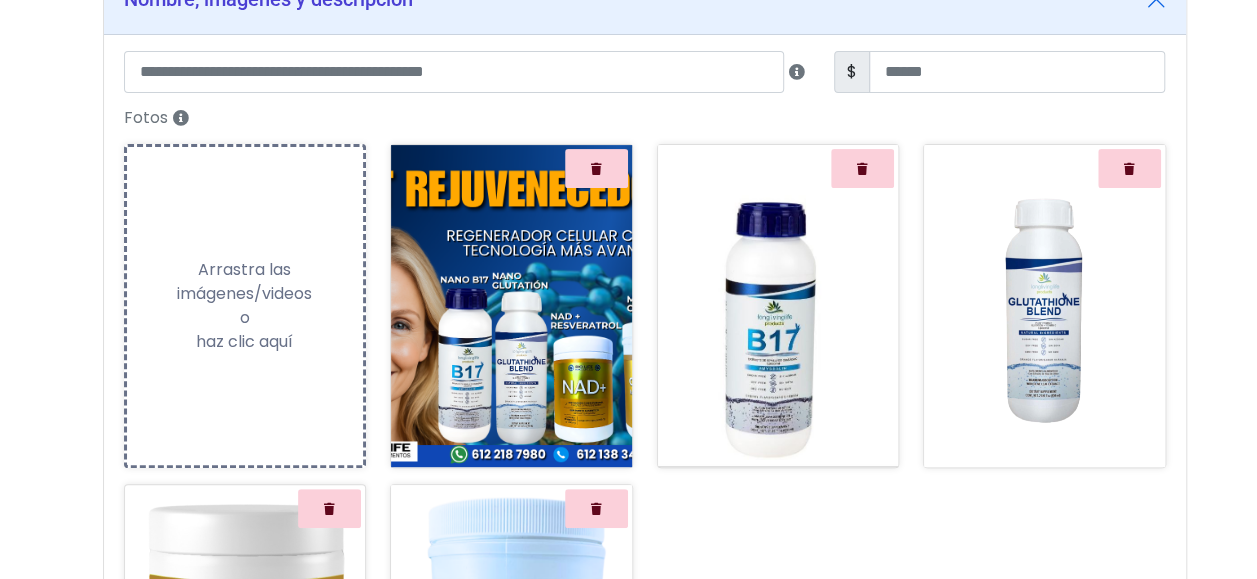 drag, startPoint x: 560, startPoint y: 330, endPoint x: 458, endPoint y: 316, distance: 102.9563 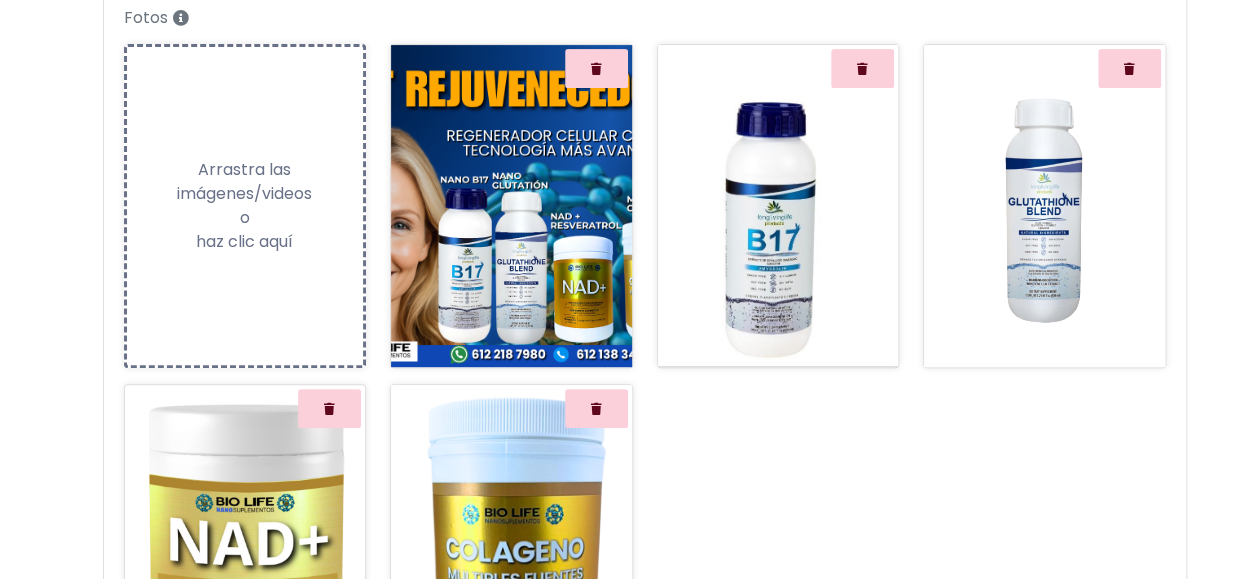 scroll, scrollTop: 0, scrollLeft: 0, axis: both 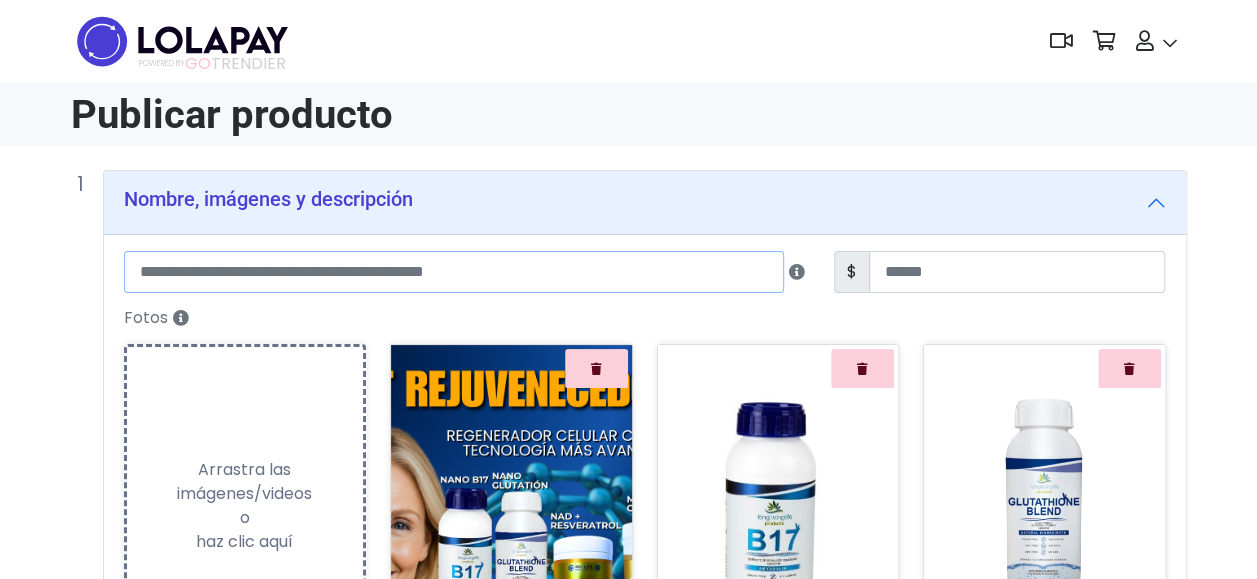 click at bounding box center (454, 272) 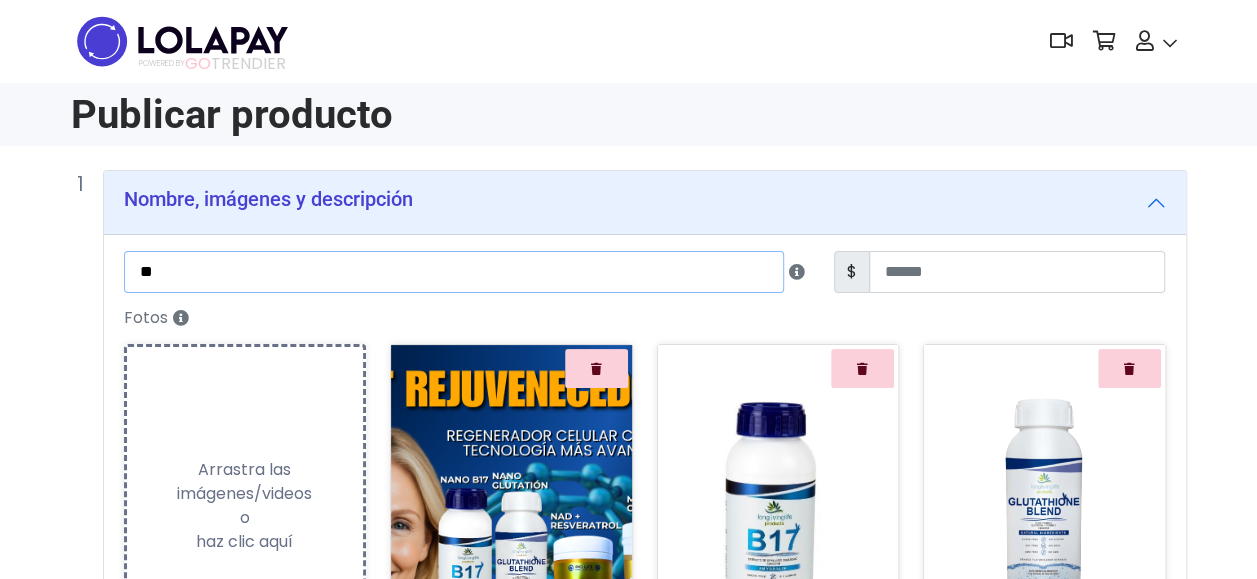 type on "*" 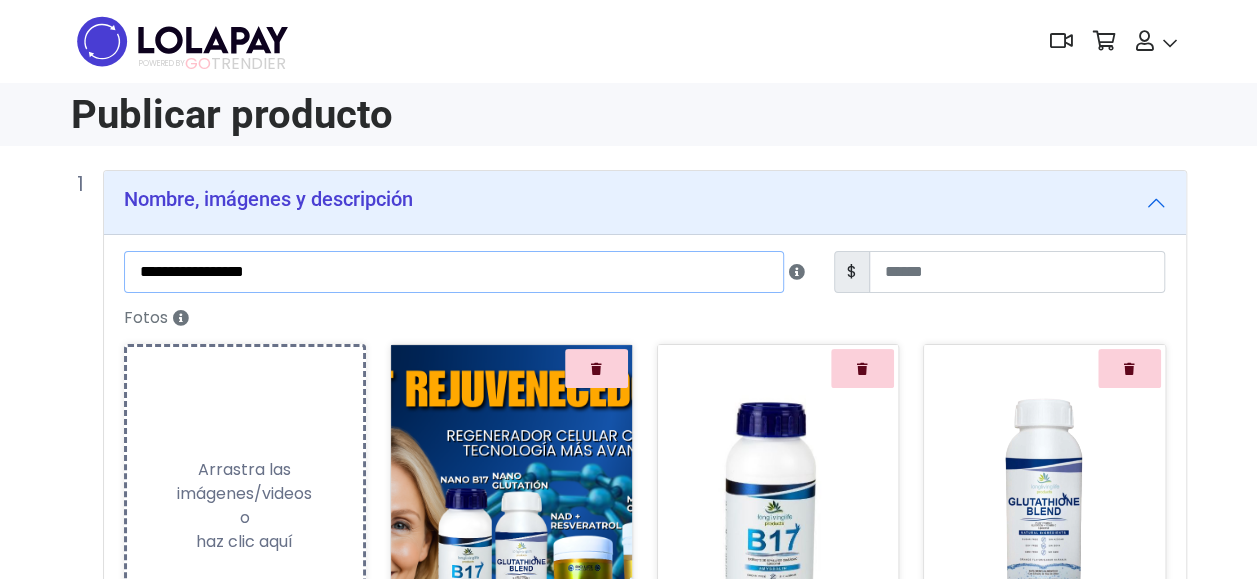type on "**********" 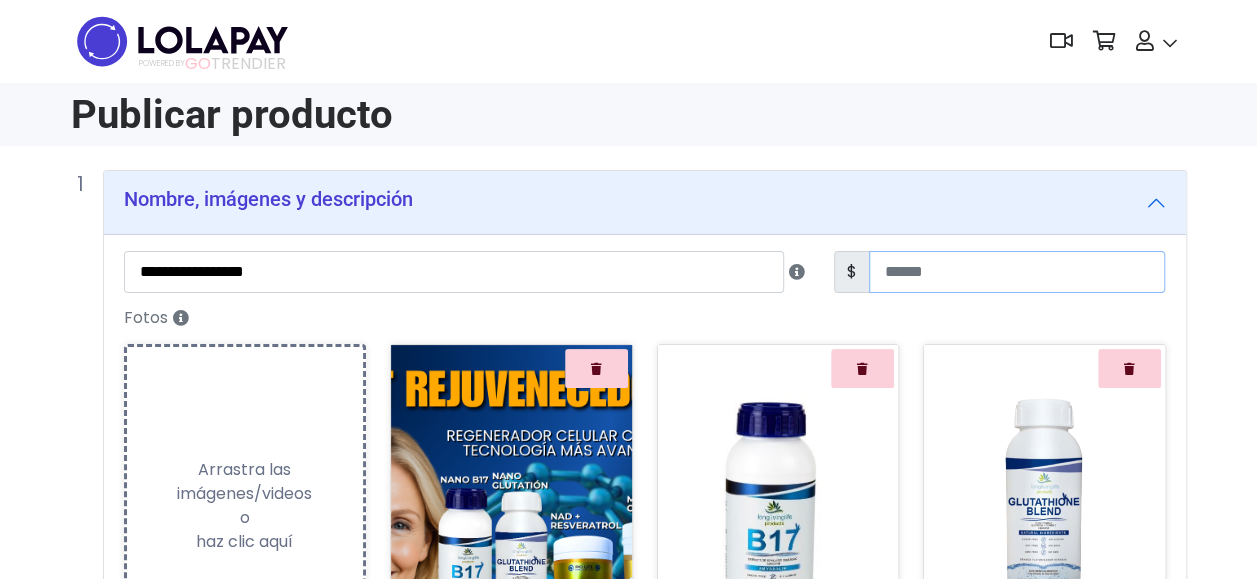 click at bounding box center [1017, 272] 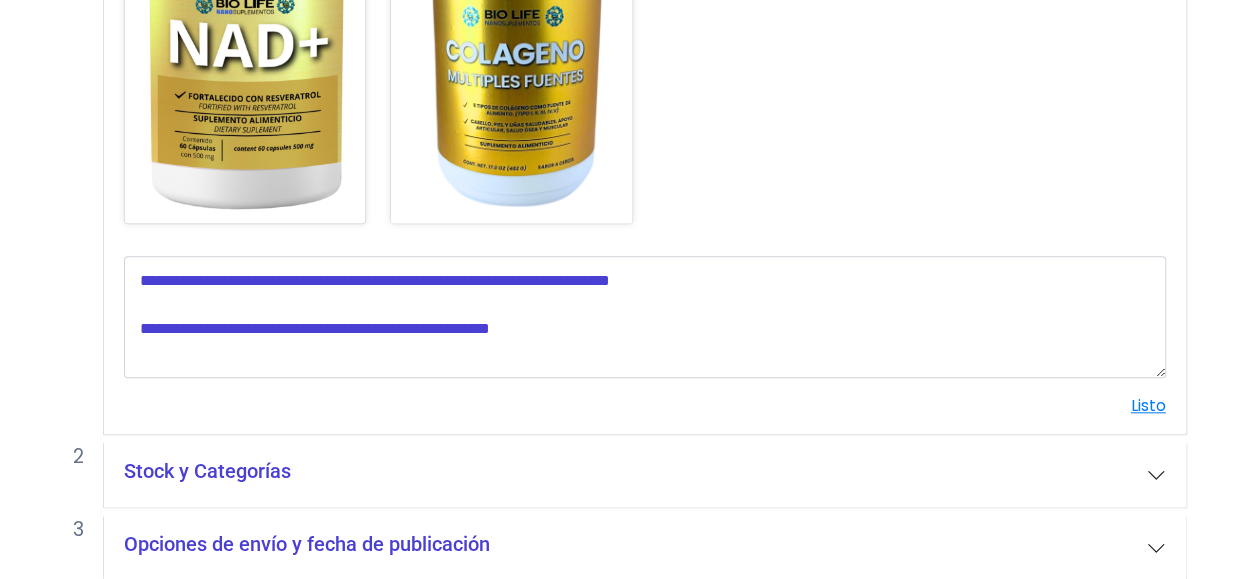 scroll, scrollTop: 886, scrollLeft: 0, axis: vertical 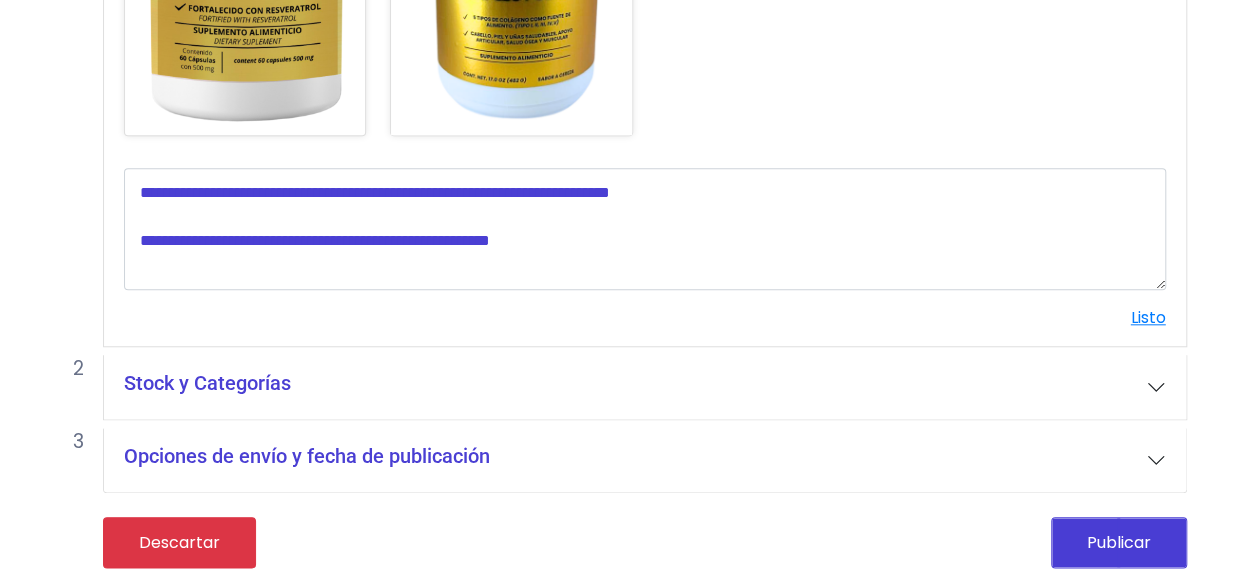 type on "****" 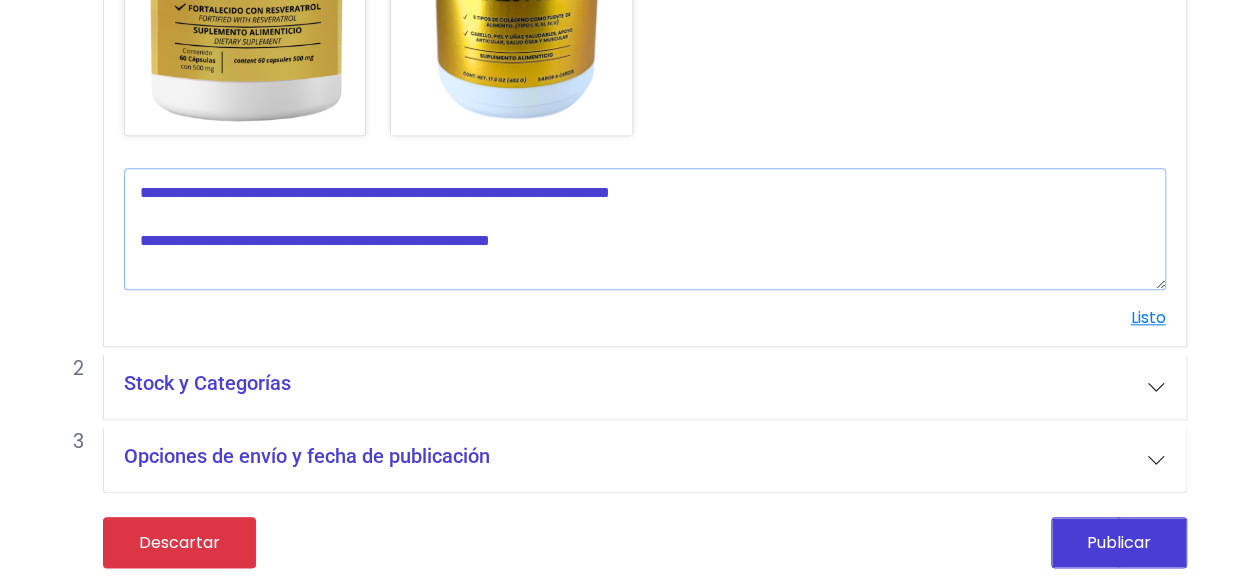 drag, startPoint x: 644, startPoint y: 248, endPoint x: 200, endPoint y: 196, distance: 447.03467 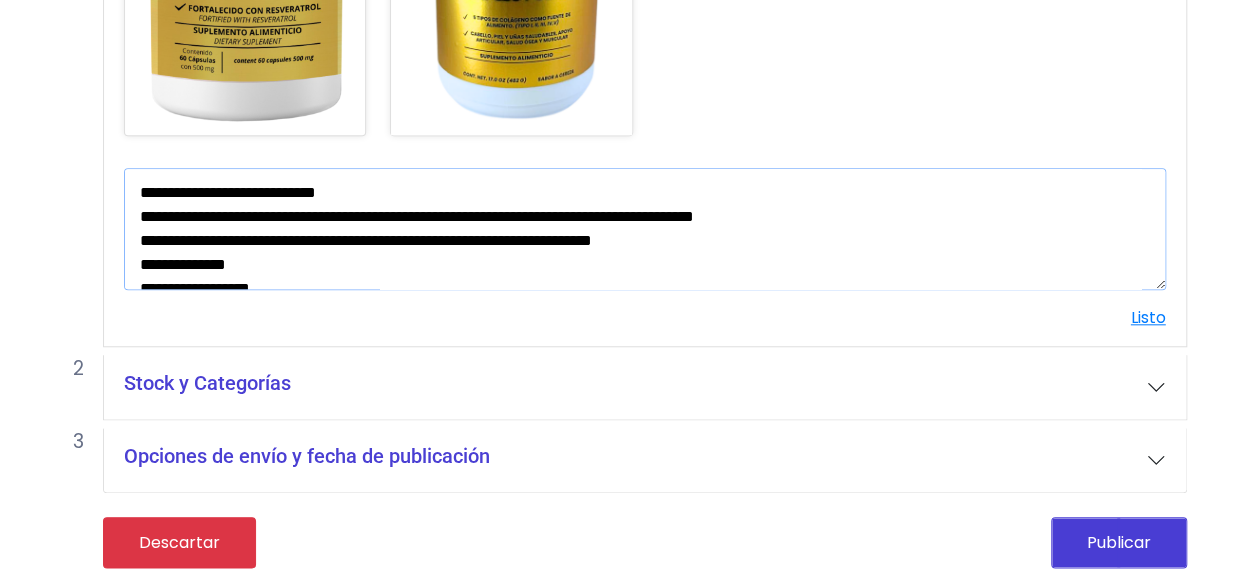 scroll, scrollTop: 1163, scrollLeft: 0, axis: vertical 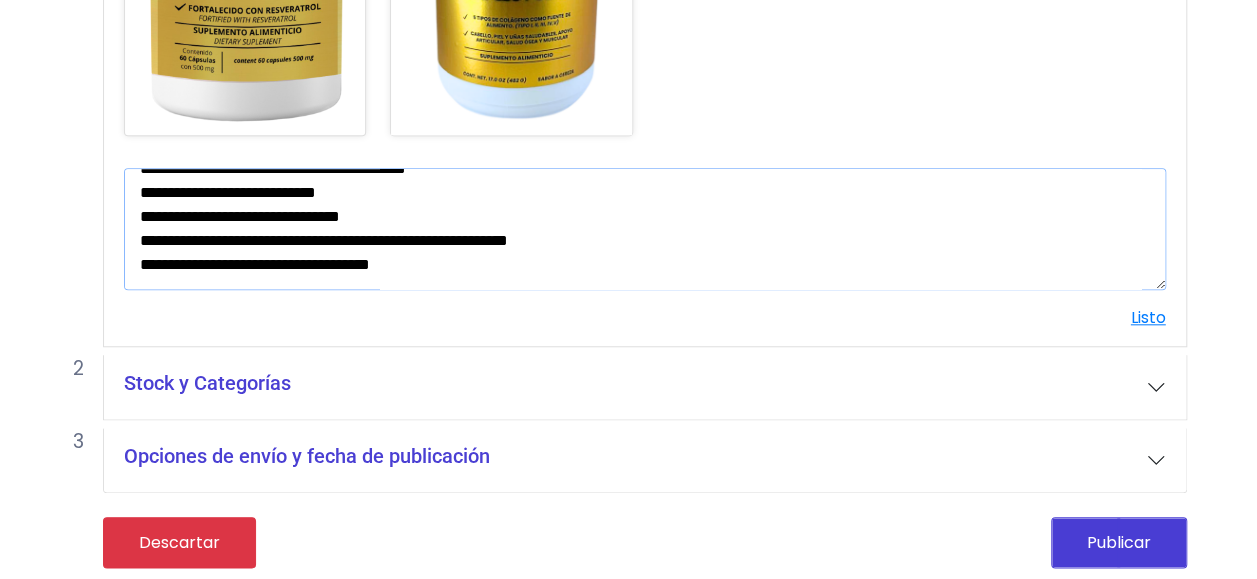 drag, startPoint x: 462, startPoint y: 276, endPoint x: 342, endPoint y: 284, distance: 120.26637 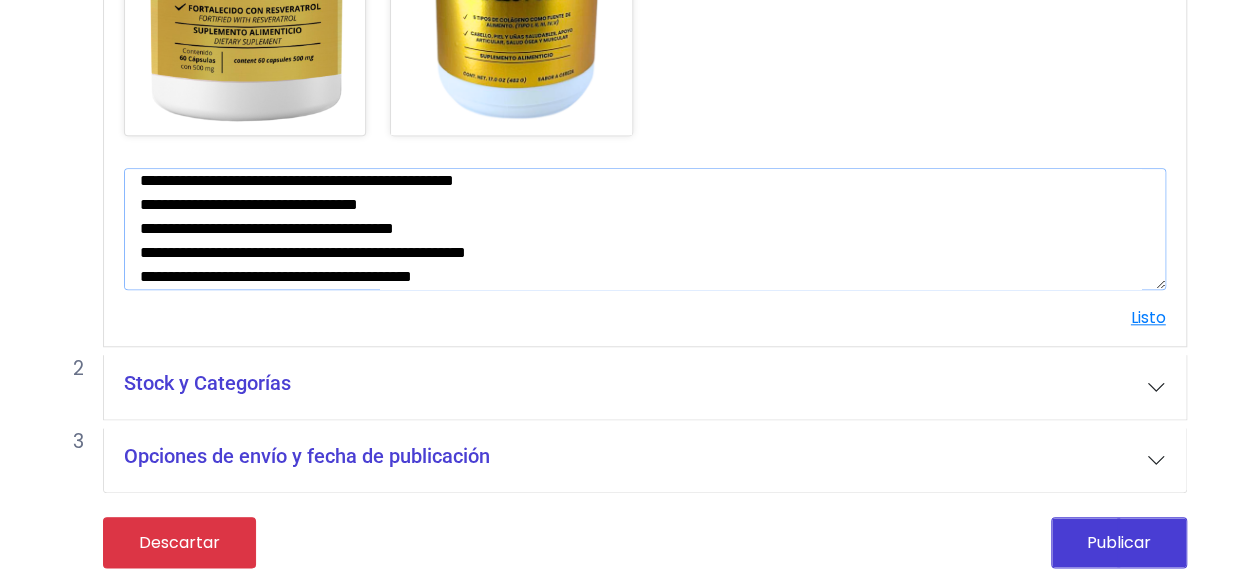 scroll, scrollTop: 1152, scrollLeft: 0, axis: vertical 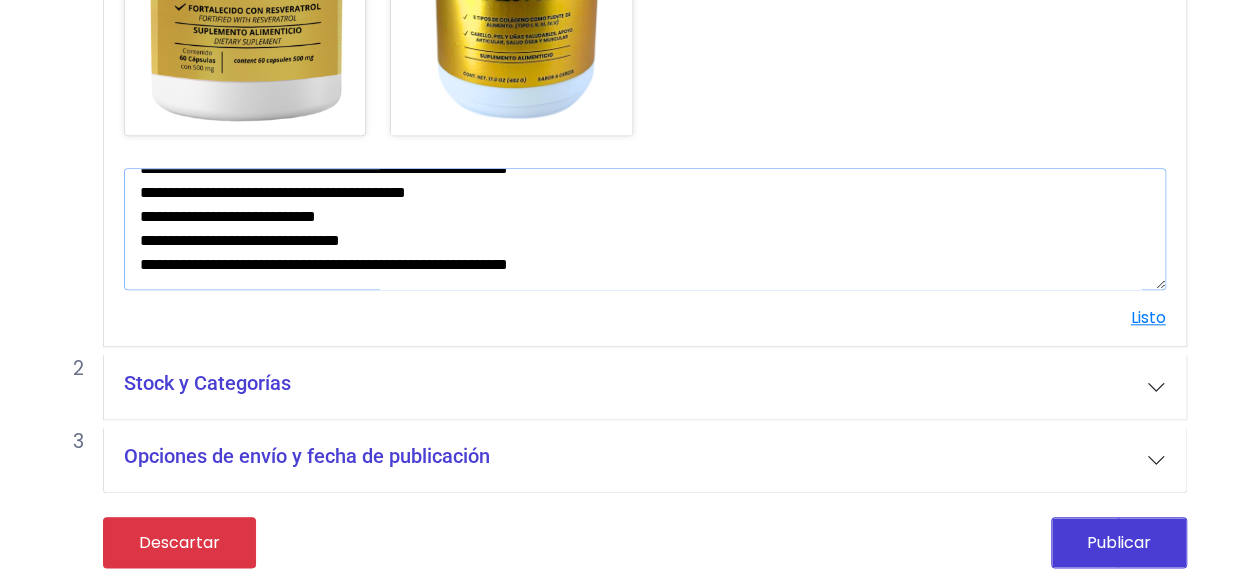 type on "**********" 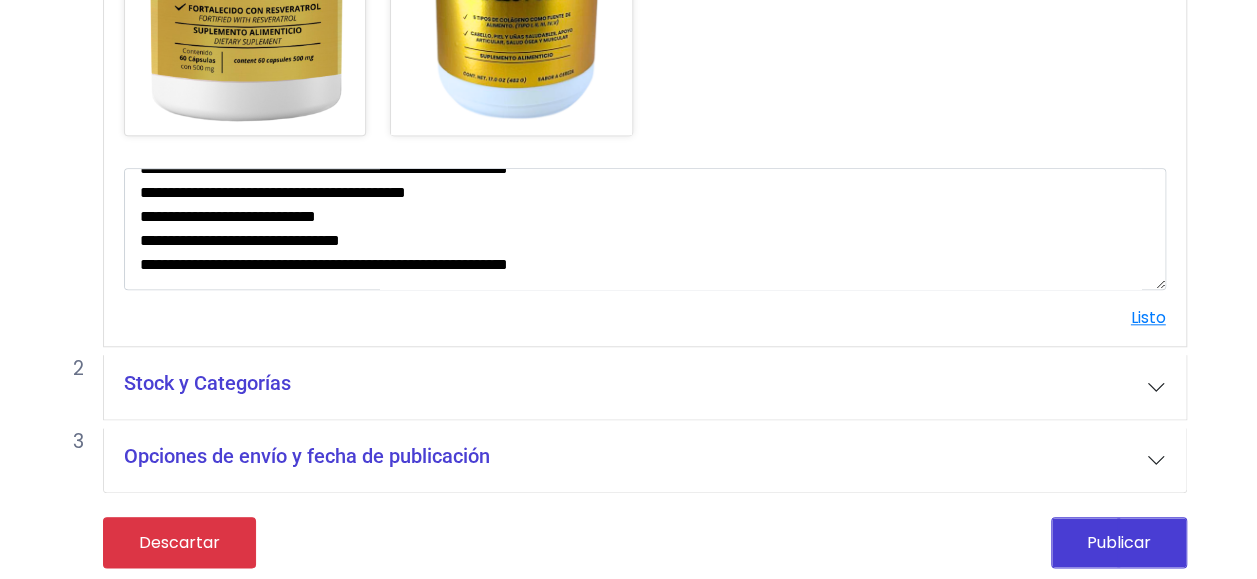 click on "Listo" at bounding box center (645, 318) 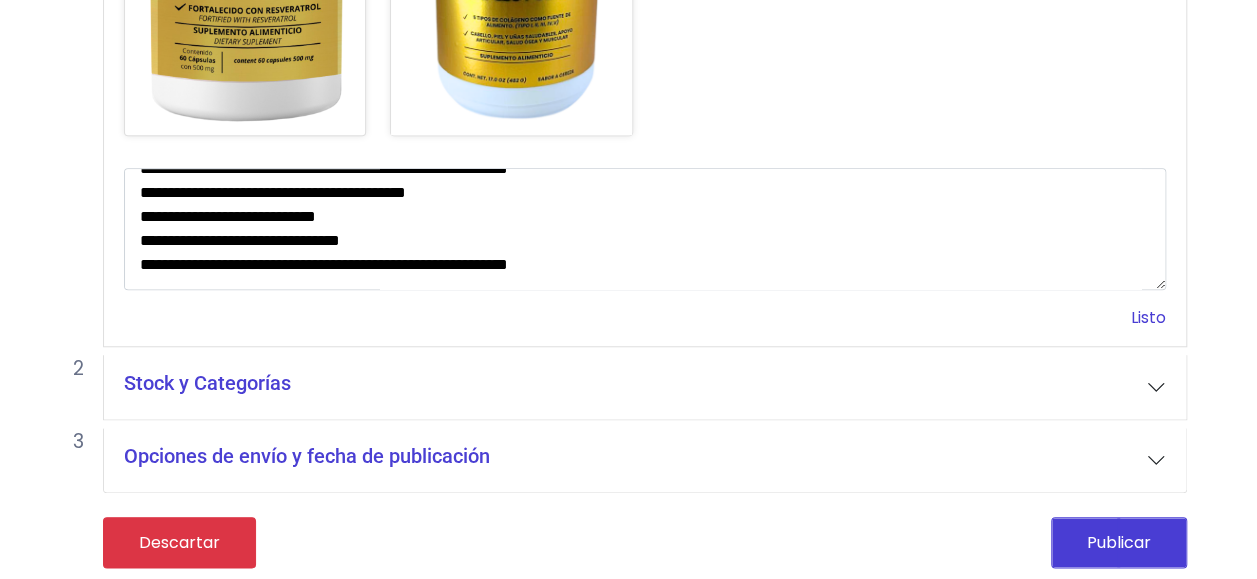 click on "Listo" at bounding box center [1148, 317] 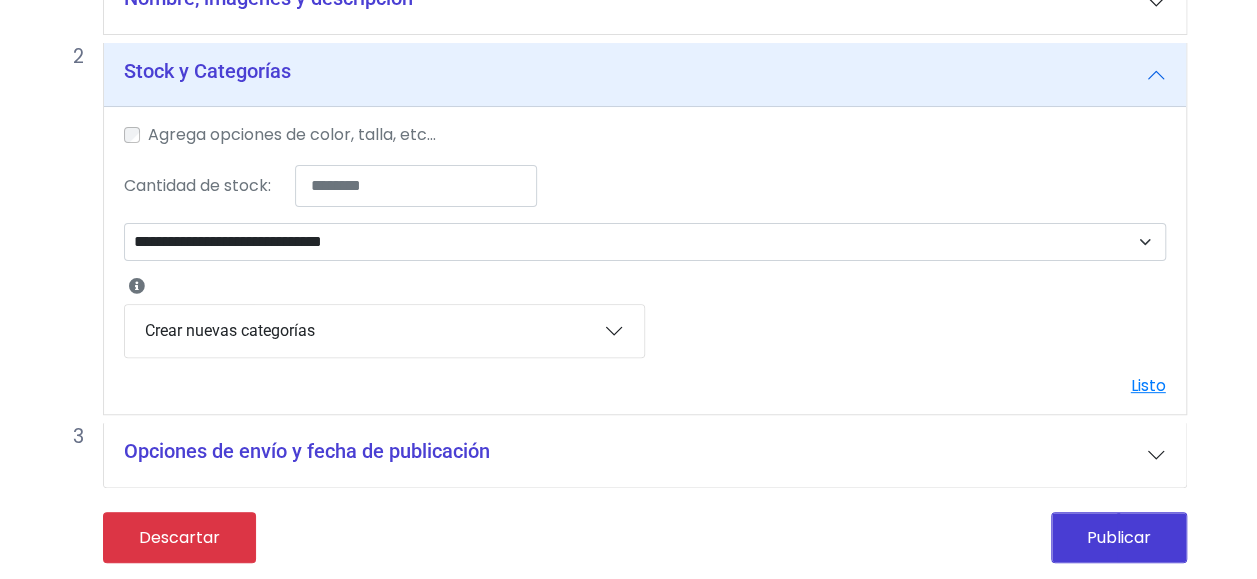 scroll, scrollTop: 194, scrollLeft: 0, axis: vertical 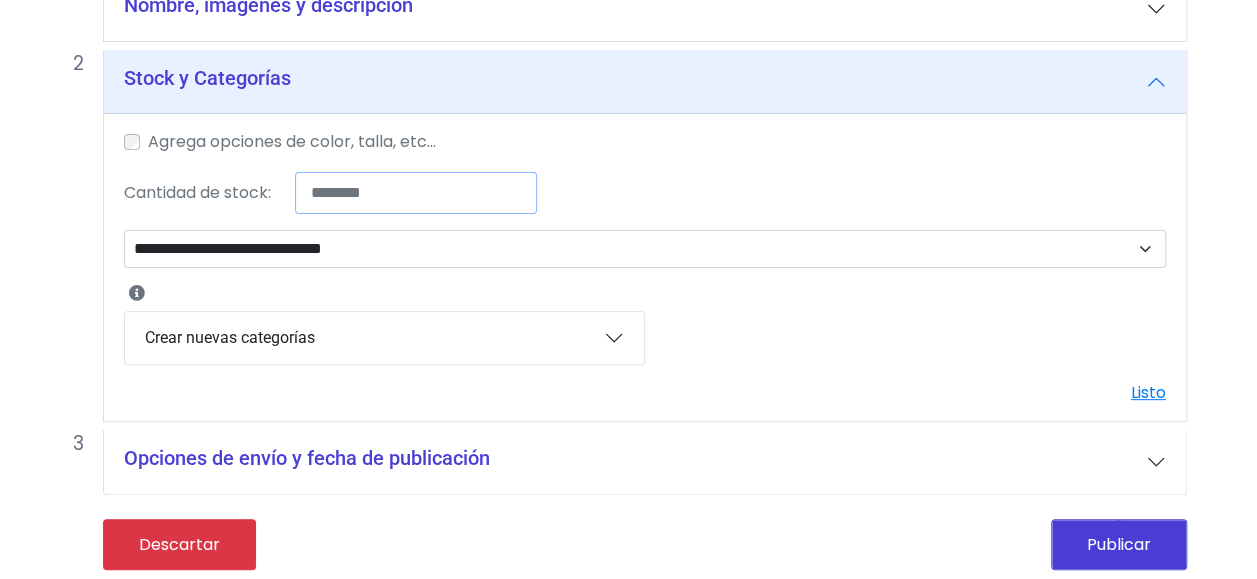 click on "*" at bounding box center [416, 193] 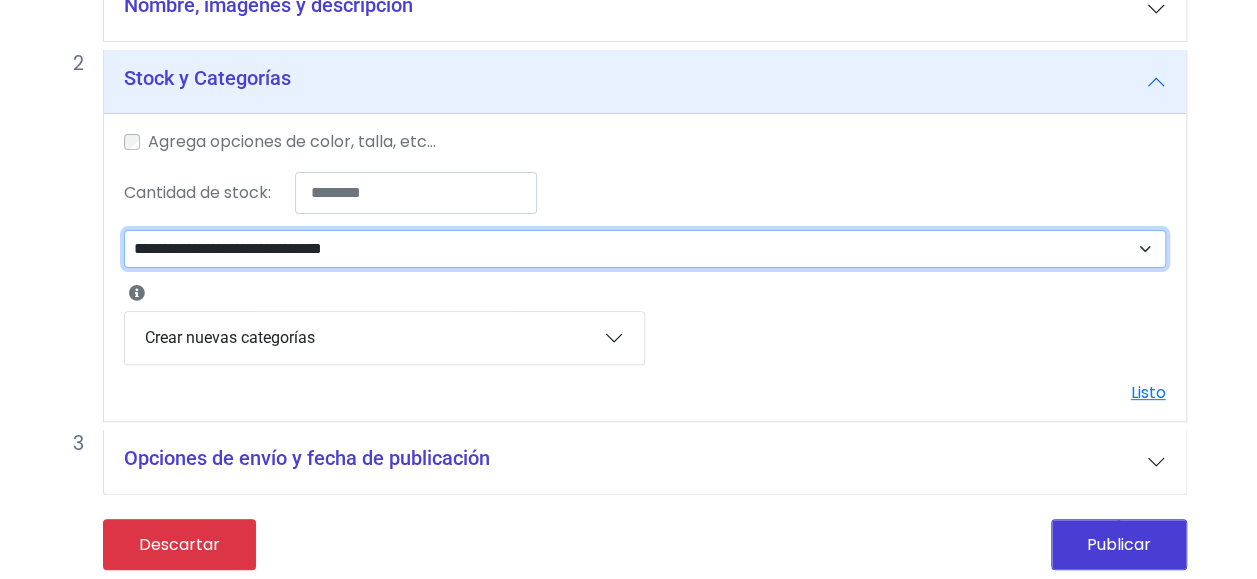 click on "**********" at bounding box center (645, 248) 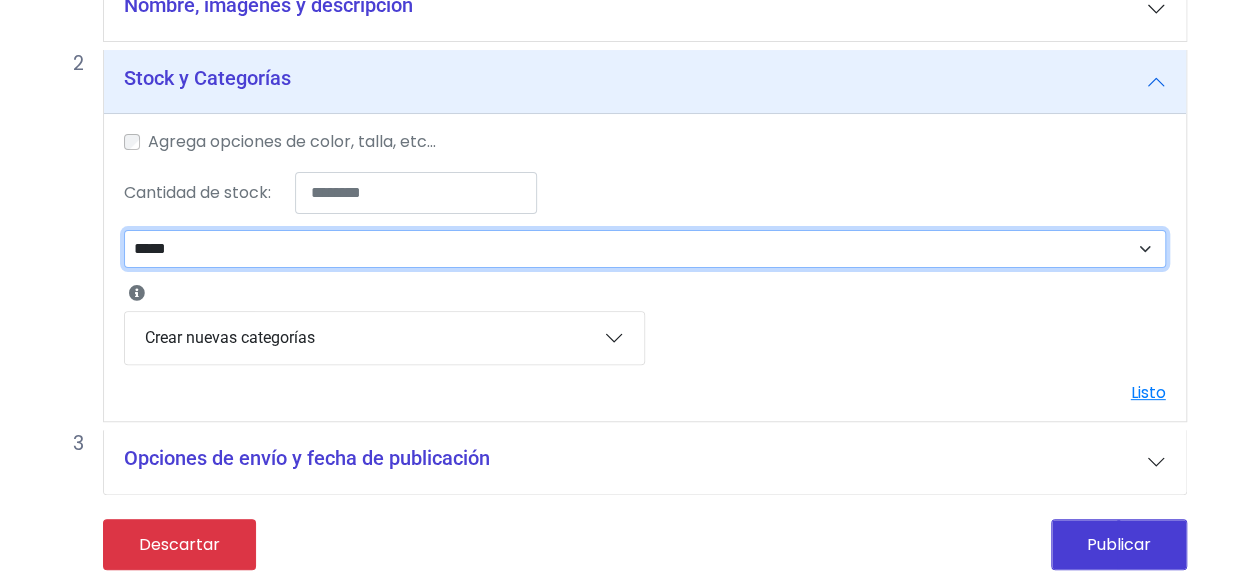 click on "**********" at bounding box center [645, 248] 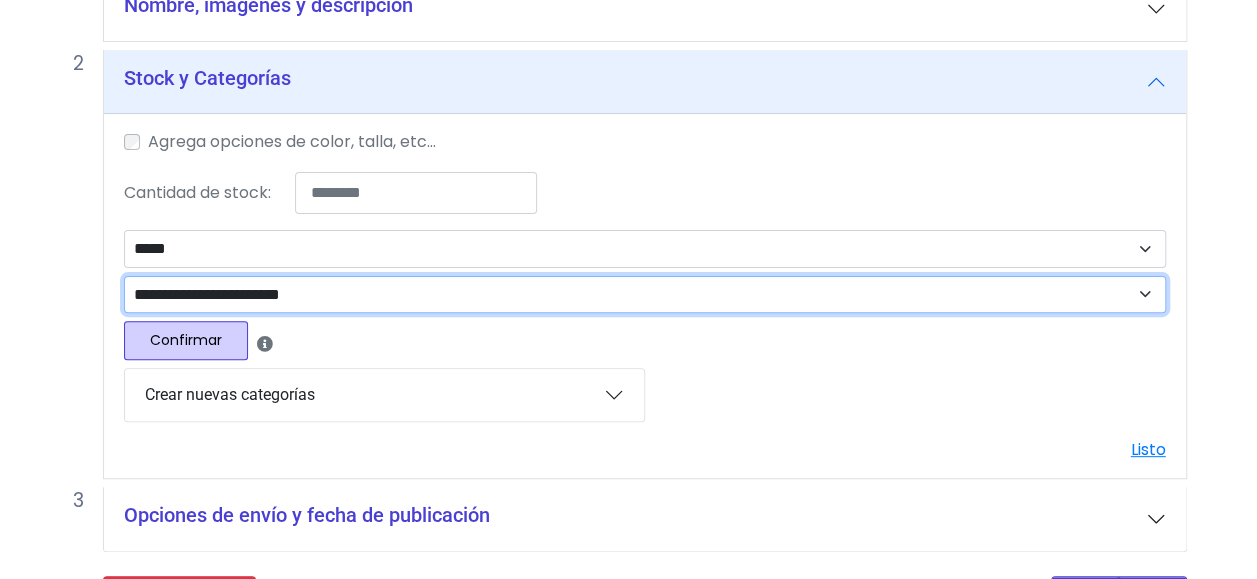 click on "**********" at bounding box center [645, 294] 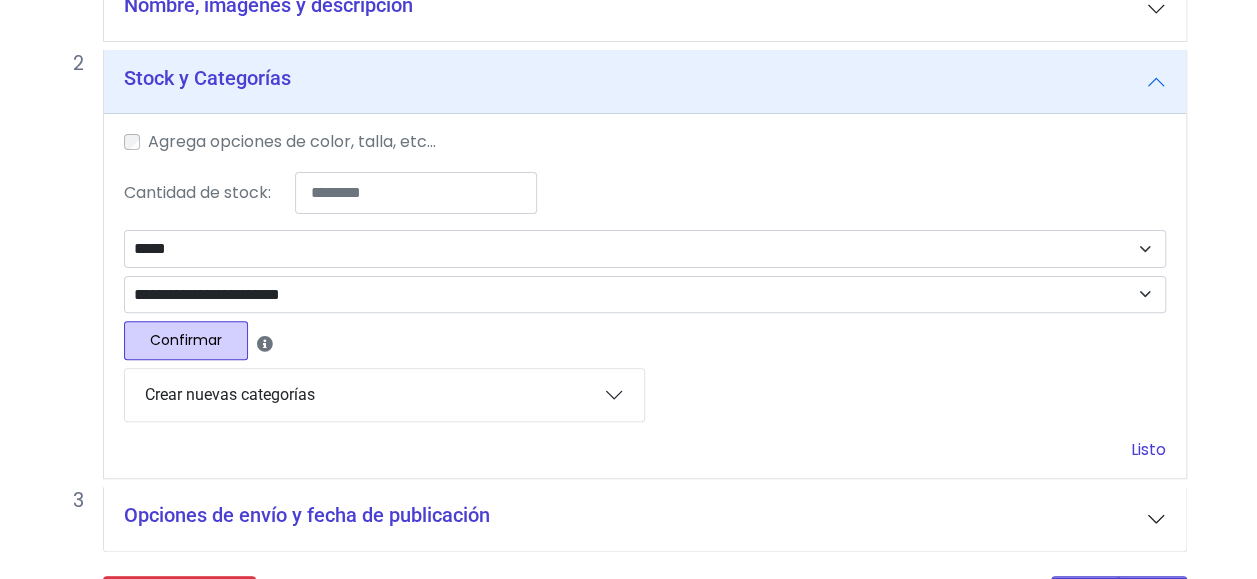 click on "Listo" at bounding box center [1148, 449] 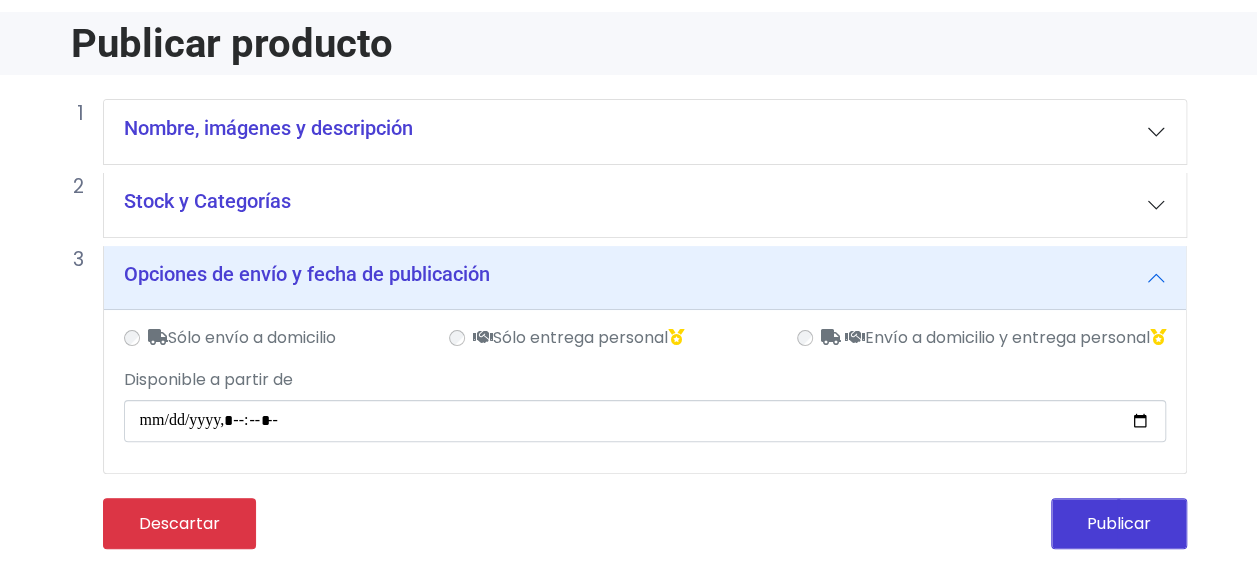scroll, scrollTop: 72, scrollLeft: 0, axis: vertical 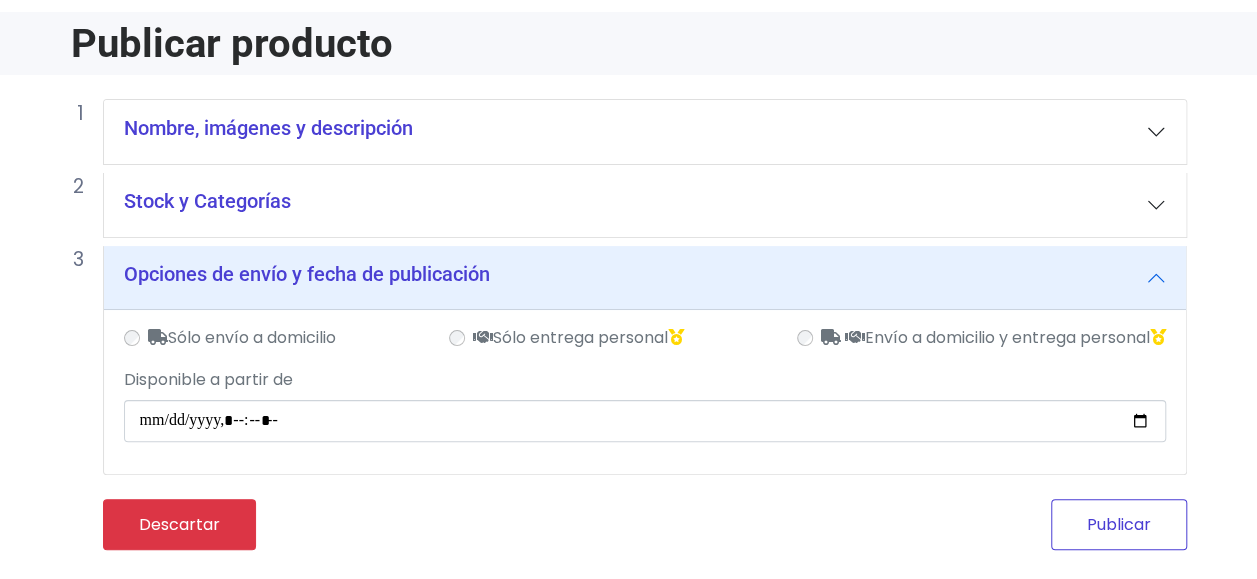 click on "Publicar" at bounding box center [1119, 524] 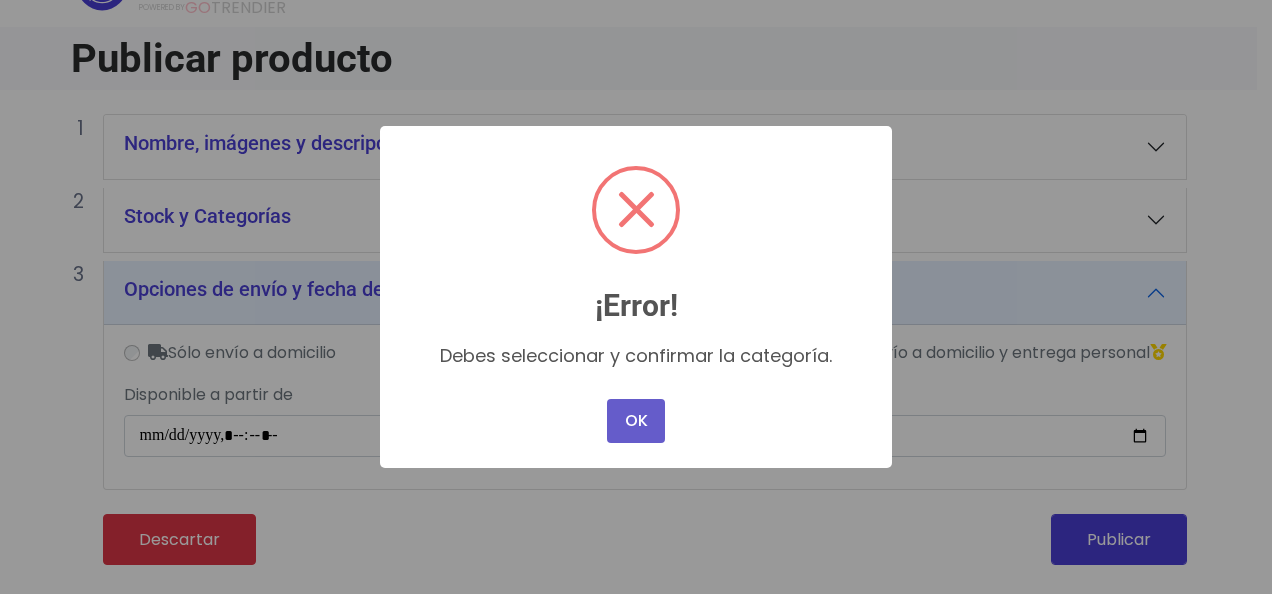 click on "OK" at bounding box center [636, 421] 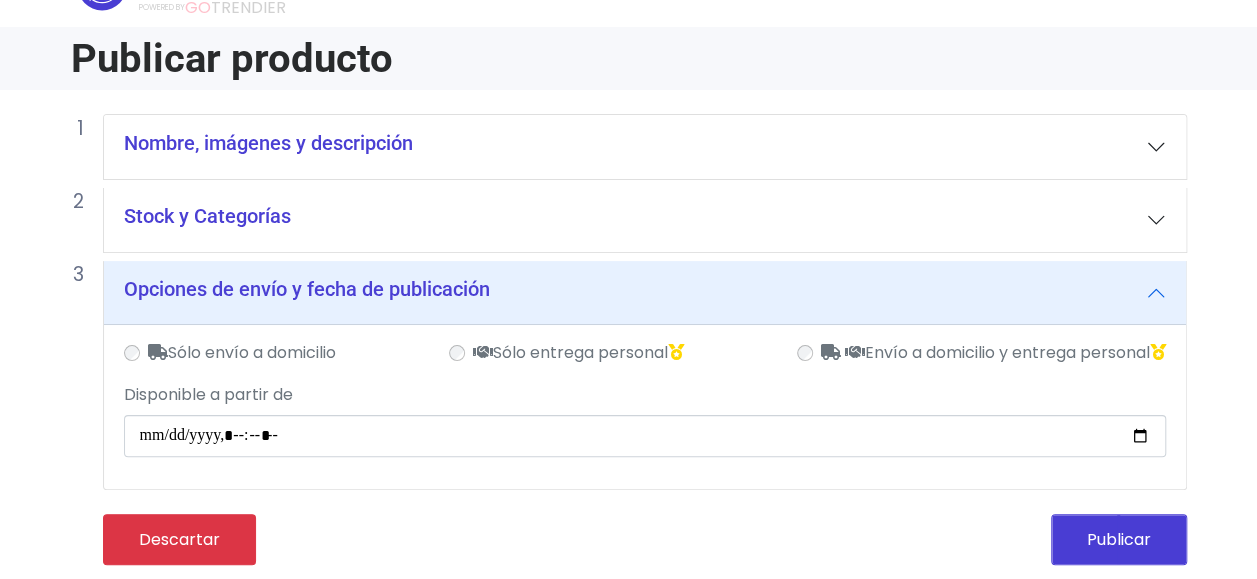 click on "Stock y Categorías" at bounding box center (645, 220) 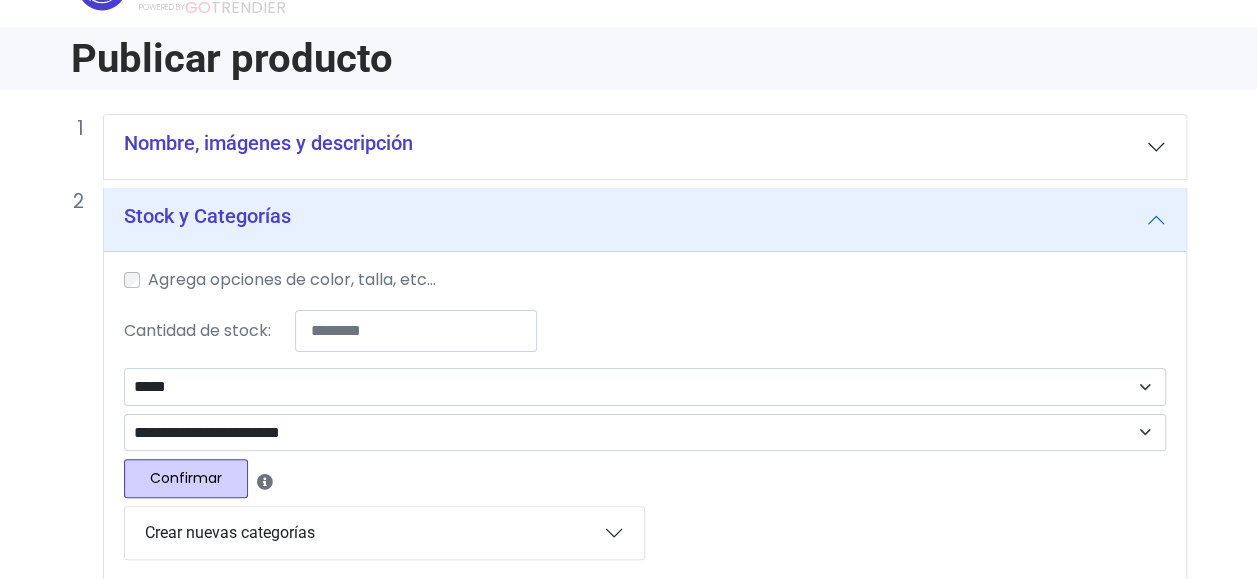 click on "Confirmar" at bounding box center (186, 478) 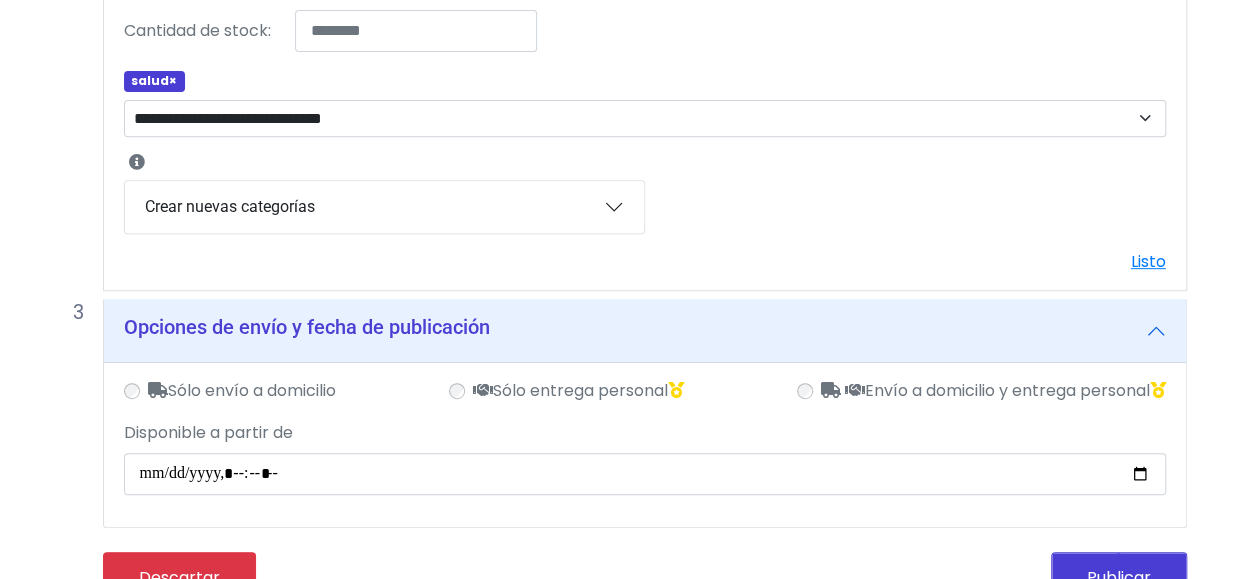 scroll, scrollTop: 356, scrollLeft: 0, axis: vertical 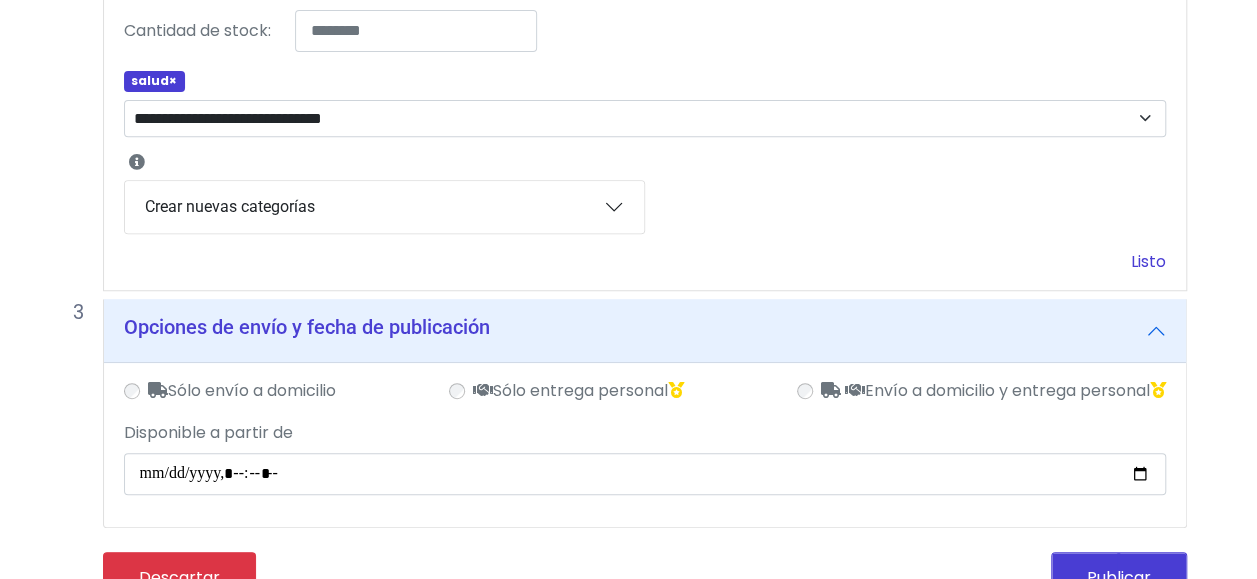 click on "Listo" at bounding box center (1148, 261) 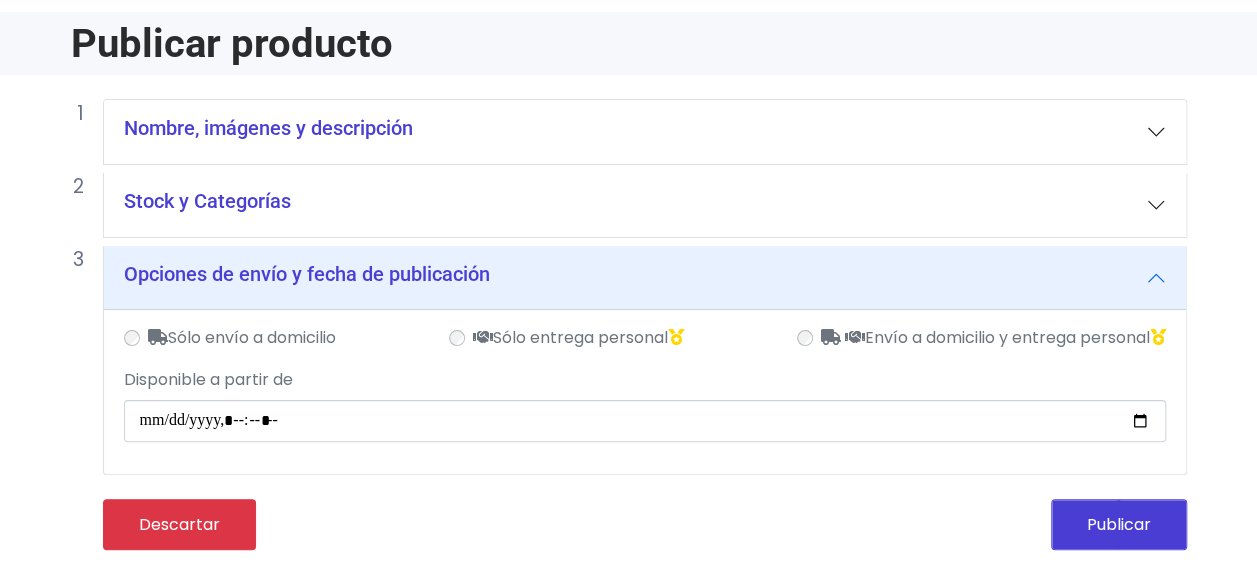 scroll, scrollTop: 72, scrollLeft: 0, axis: vertical 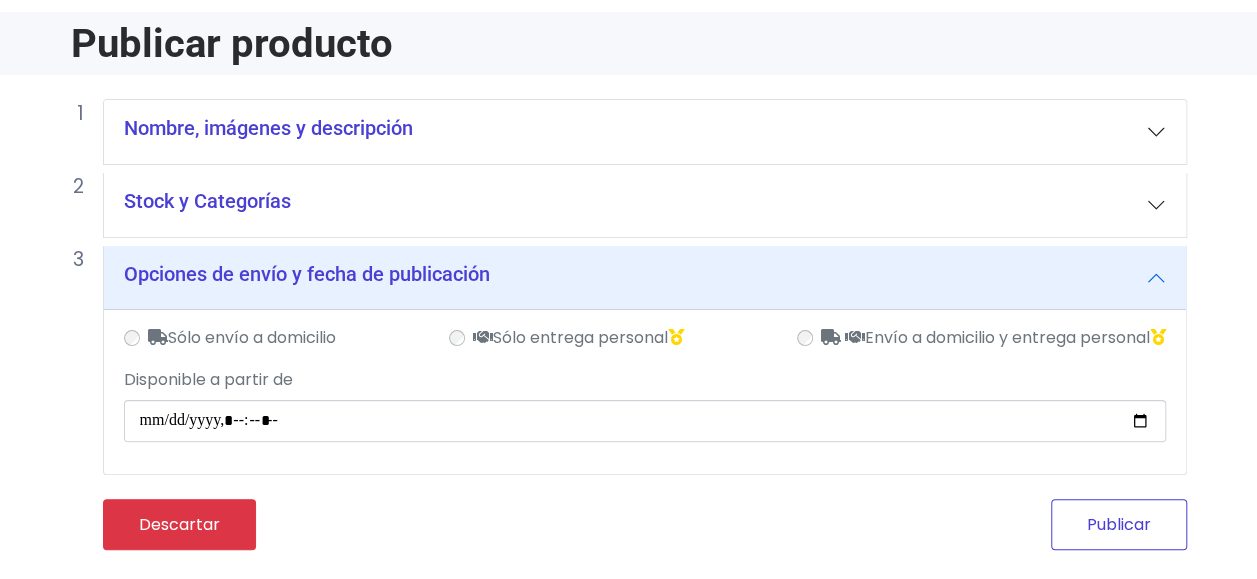 click on "Publicar" at bounding box center [1119, 524] 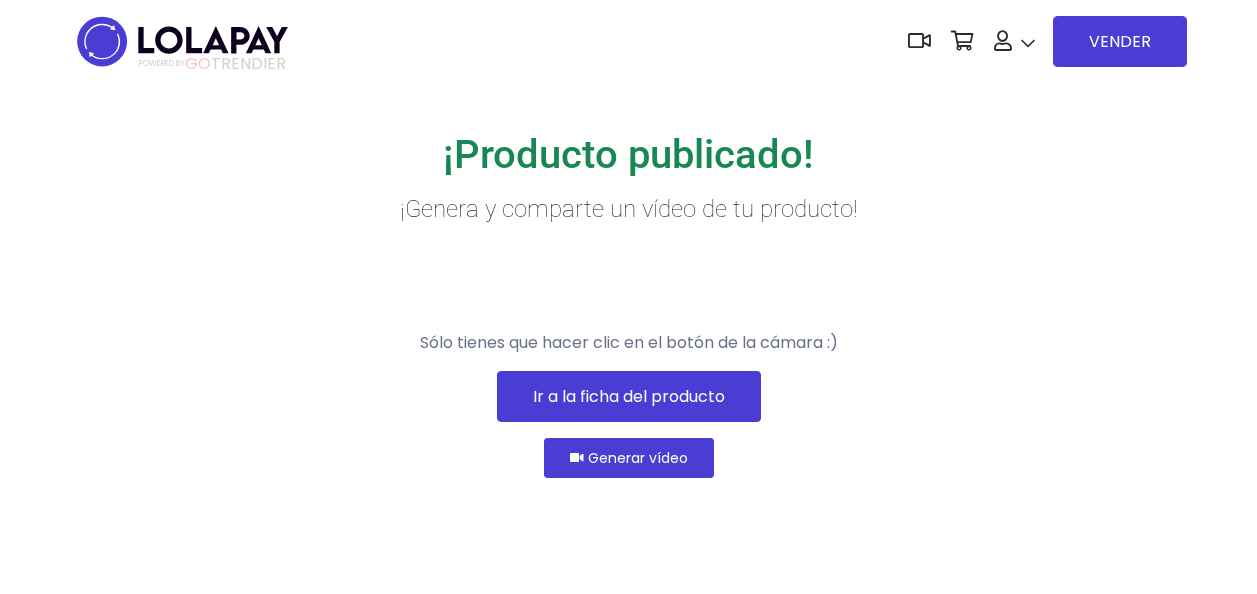 scroll, scrollTop: 0, scrollLeft: 0, axis: both 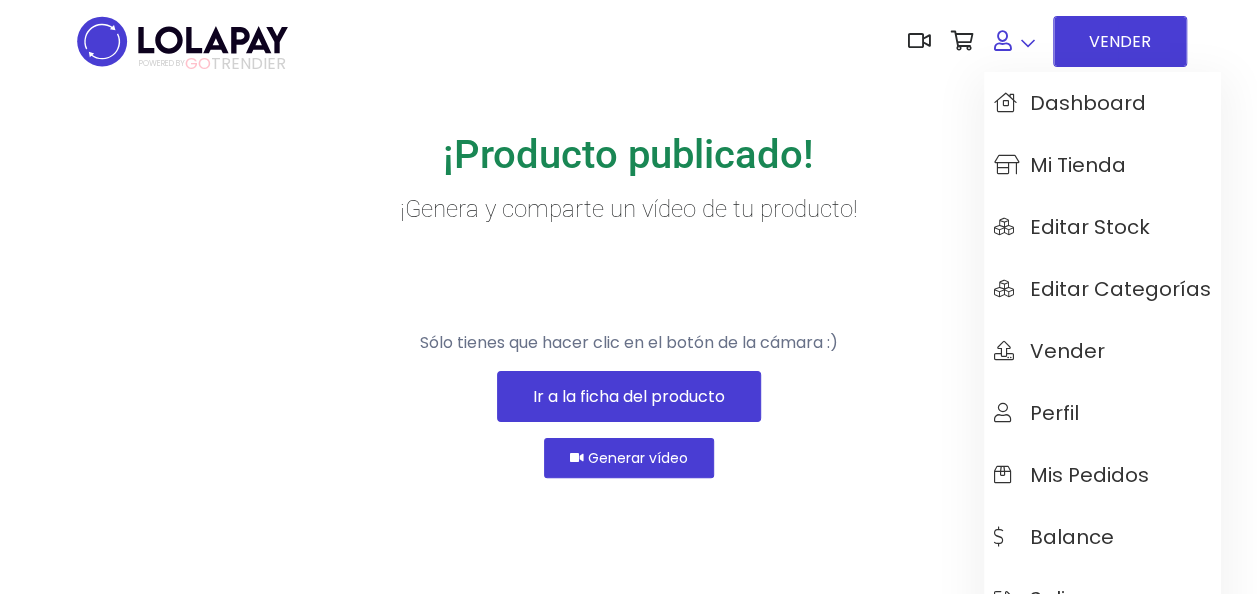 click at bounding box center [1014, 41] 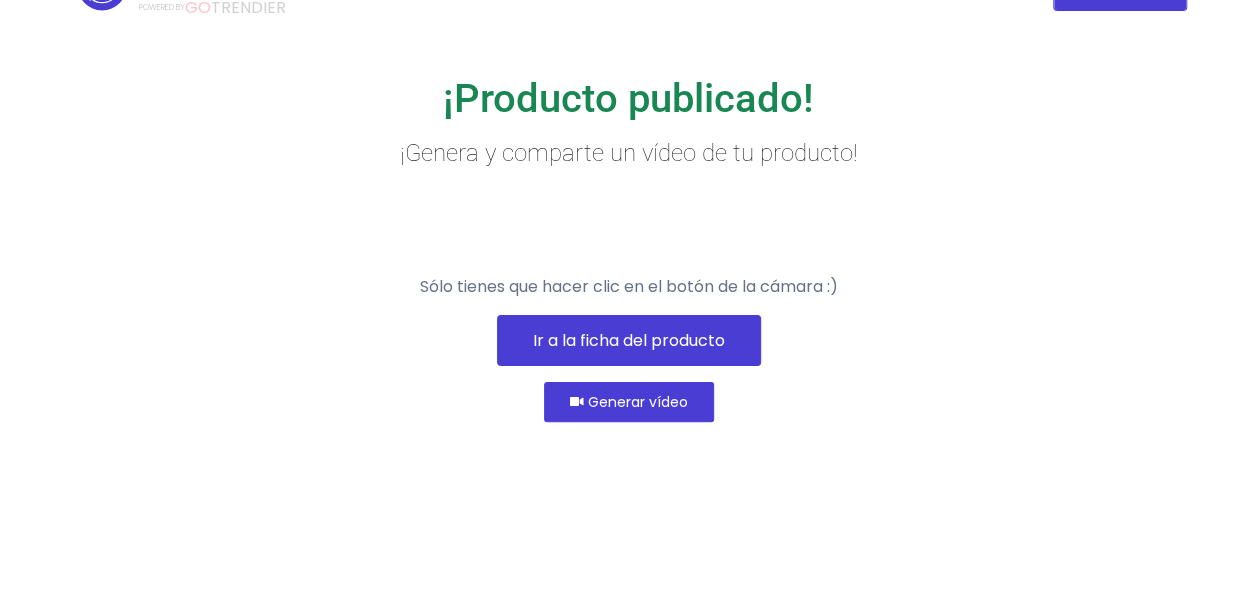 scroll, scrollTop: 109, scrollLeft: 0, axis: vertical 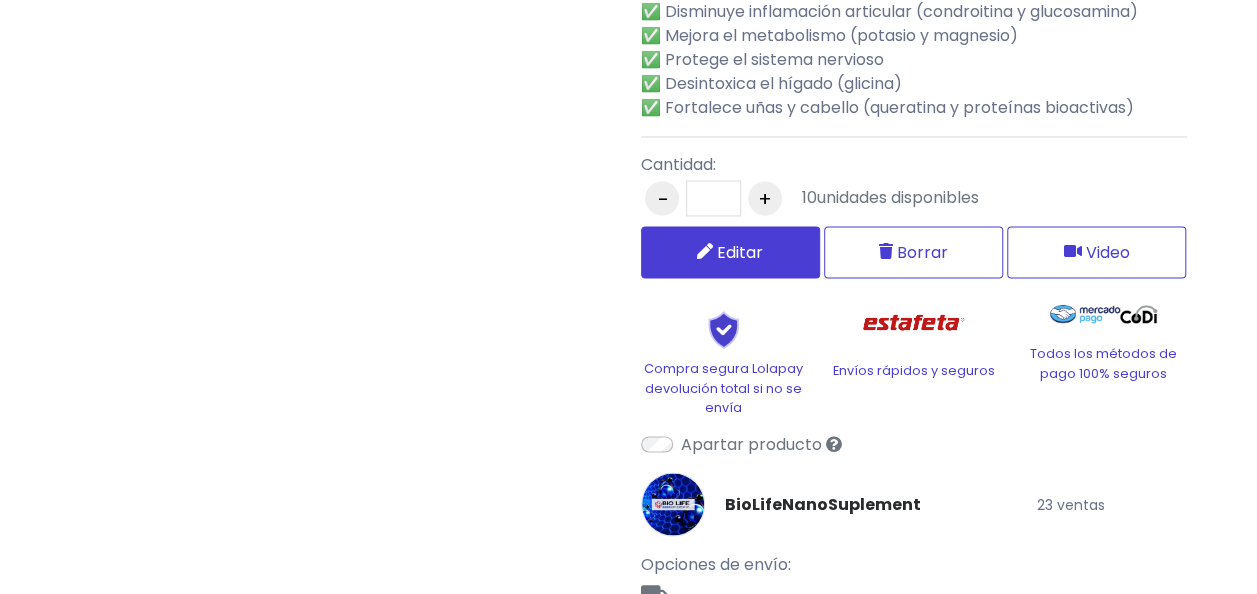 click on "Editar" at bounding box center (740, 252) 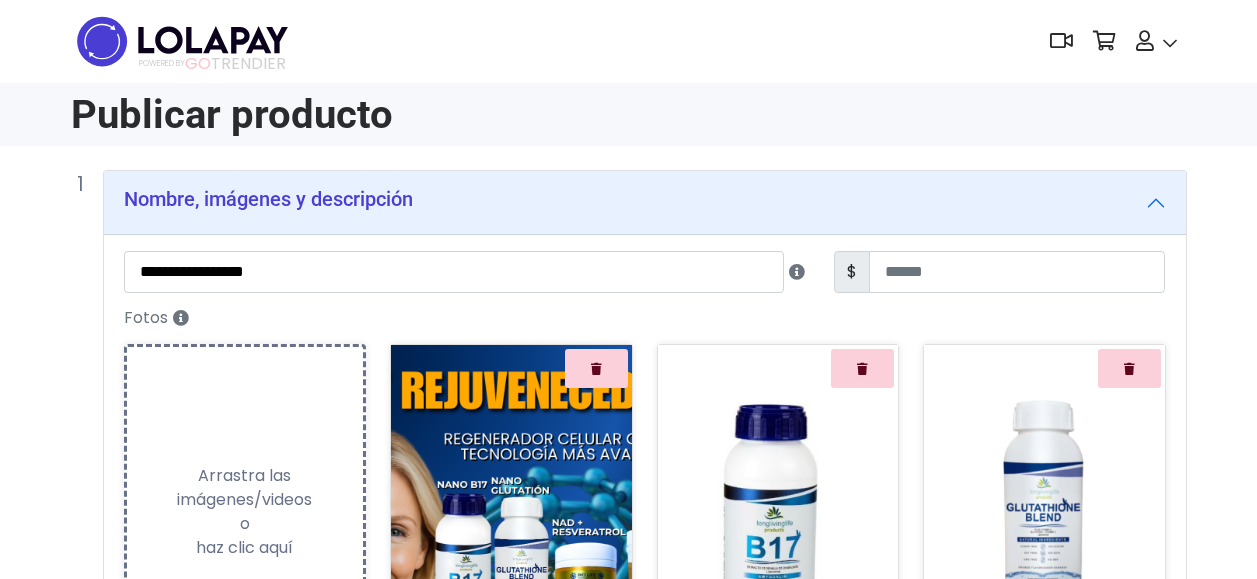 scroll, scrollTop: 0, scrollLeft: 0, axis: both 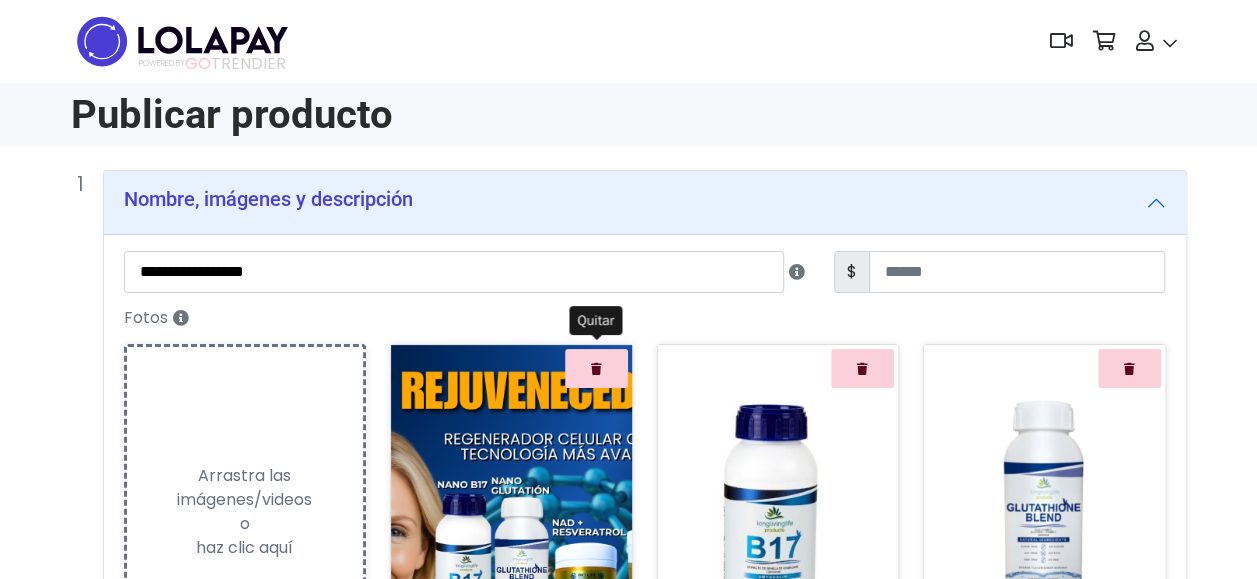 click at bounding box center [596, 368] 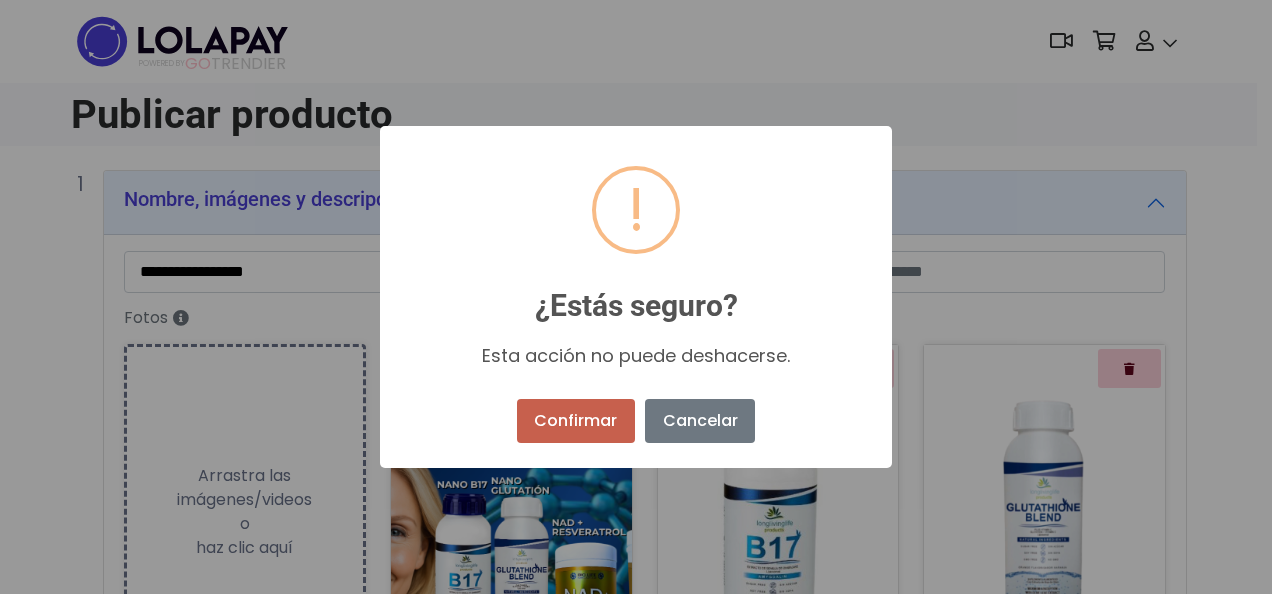 click on "Confirmar" at bounding box center (576, 421) 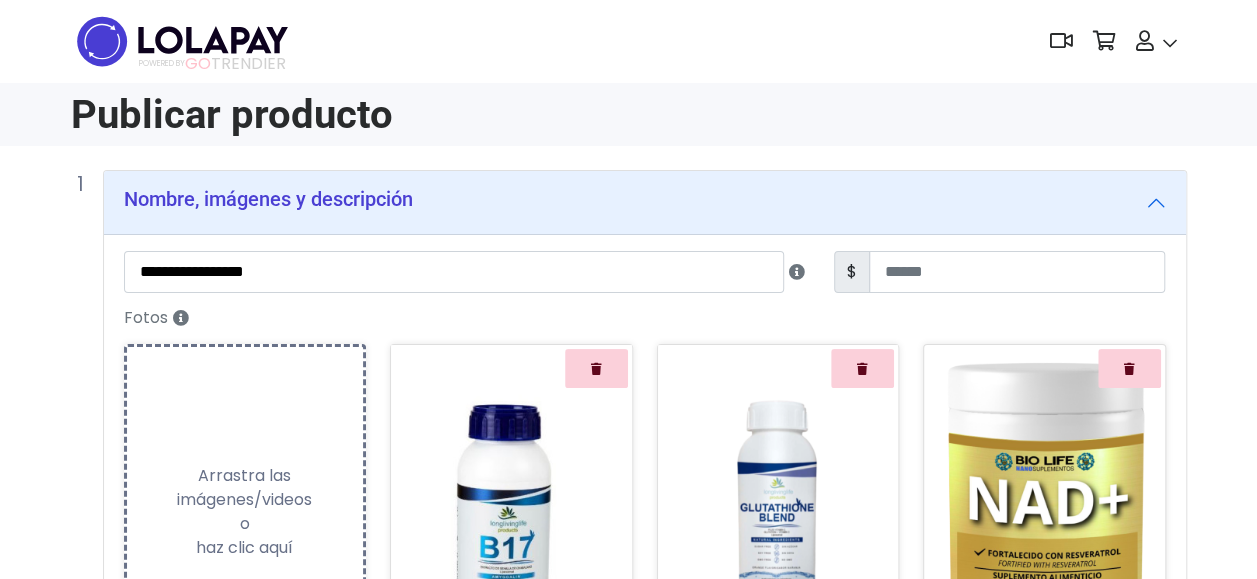 click on "Subiendo
Arrastra las
imágenes/videos
o
haz clic aquí" at bounding box center [245, 512] 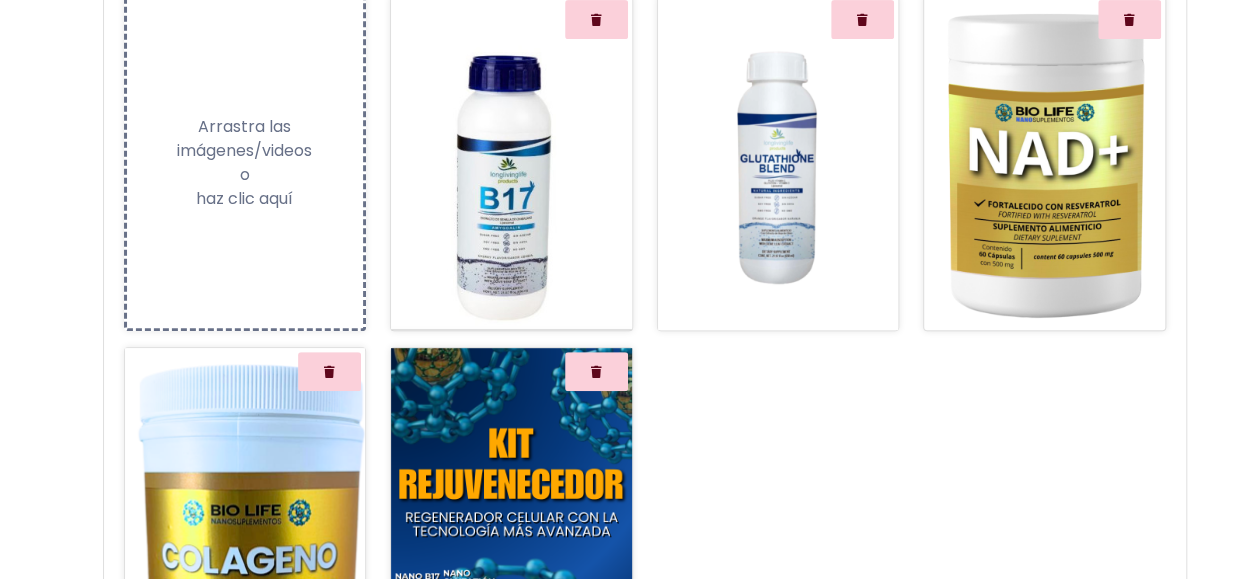 scroll, scrollTop: 400, scrollLeft: 0, axis: vertical 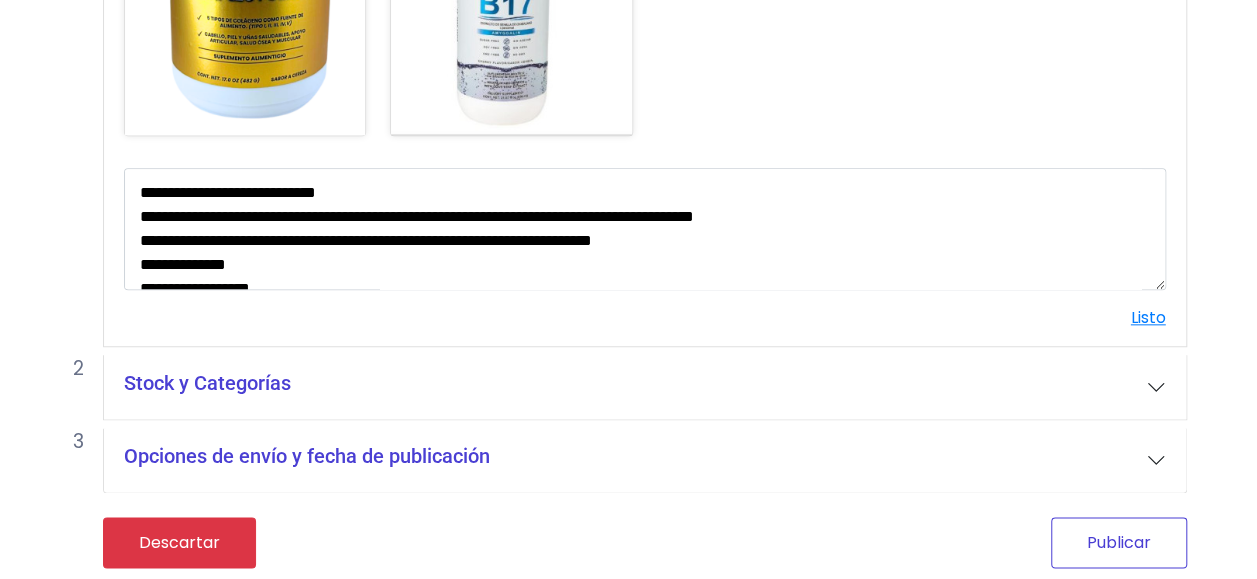 click on "Publicar" at bounding box center (1119, 542) 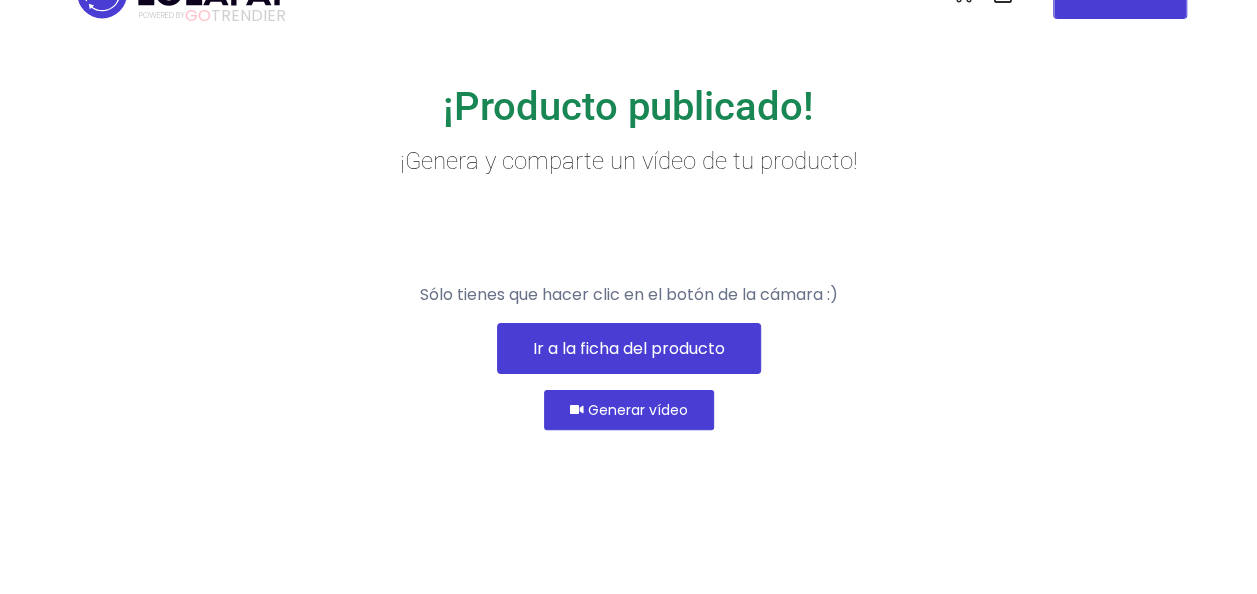 scroll, scrollTop: 109, scrollLeft: 0, axis: vertical 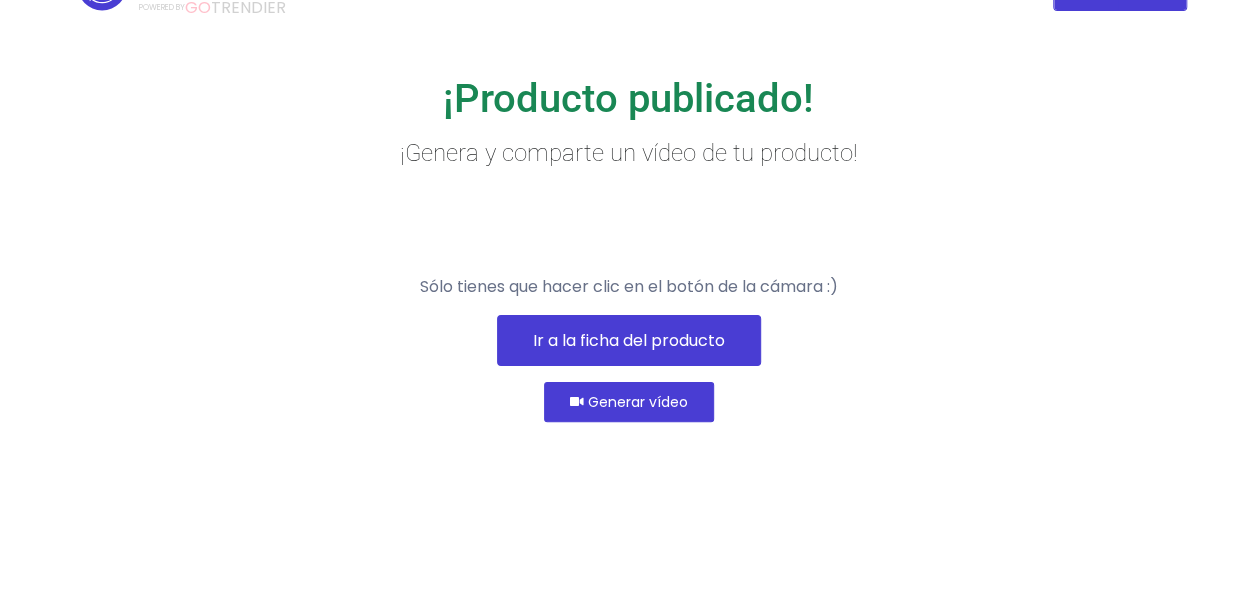 click on "Ir a la ficha del producto" at bounding box center (629, 340) 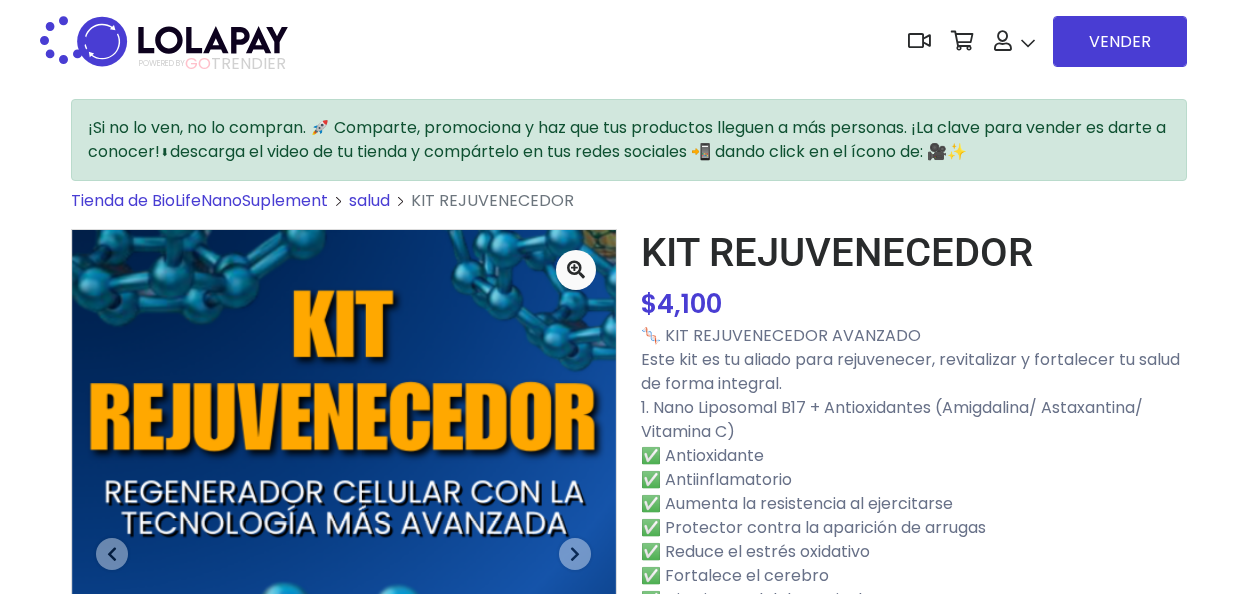 scroll, scrollTop: 0, scrollLeft: 0, axis: both 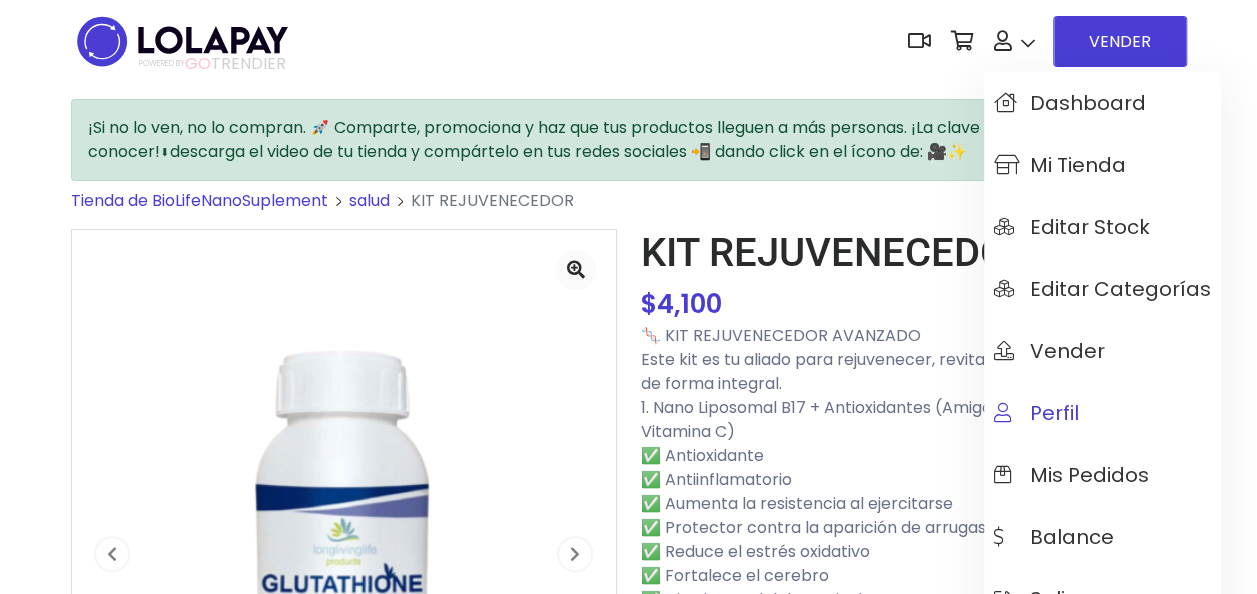 click on "Perfil" at bounding box center [1036, 413] 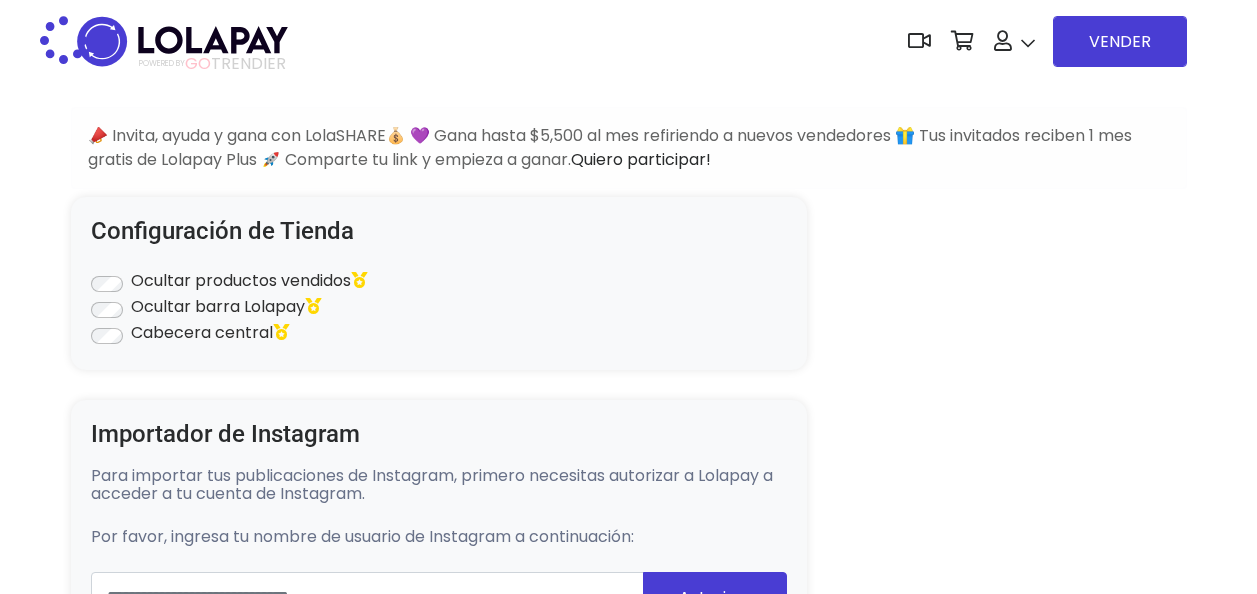 scroll, scrollTop: 0, scrollLeft: 0, axis: both 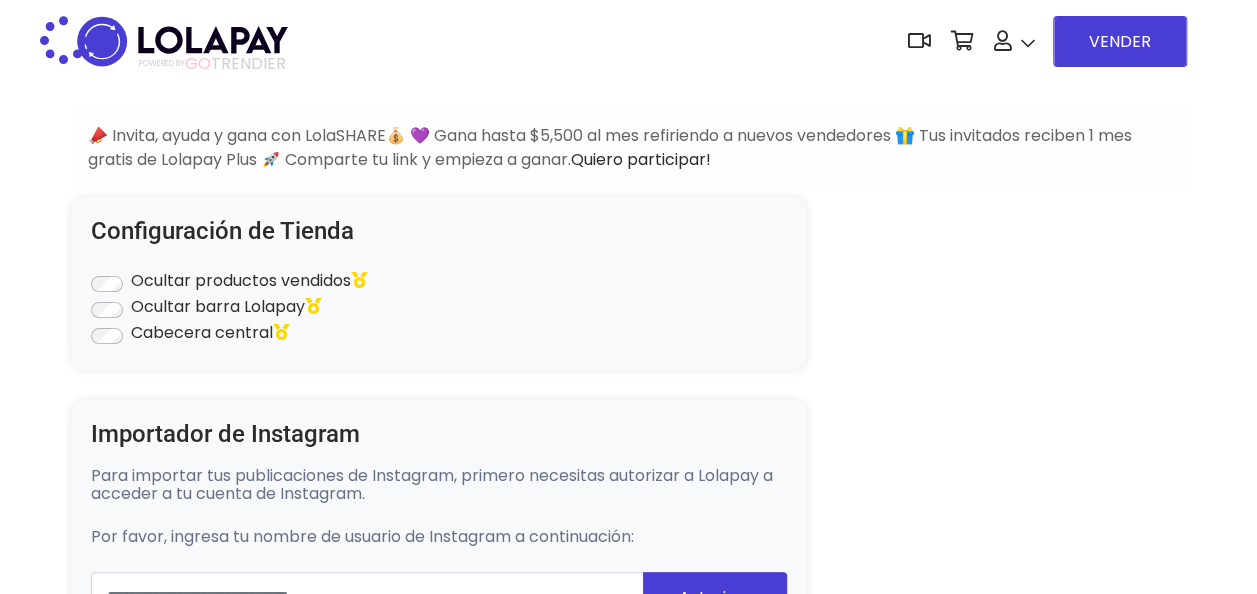 type on "**********" 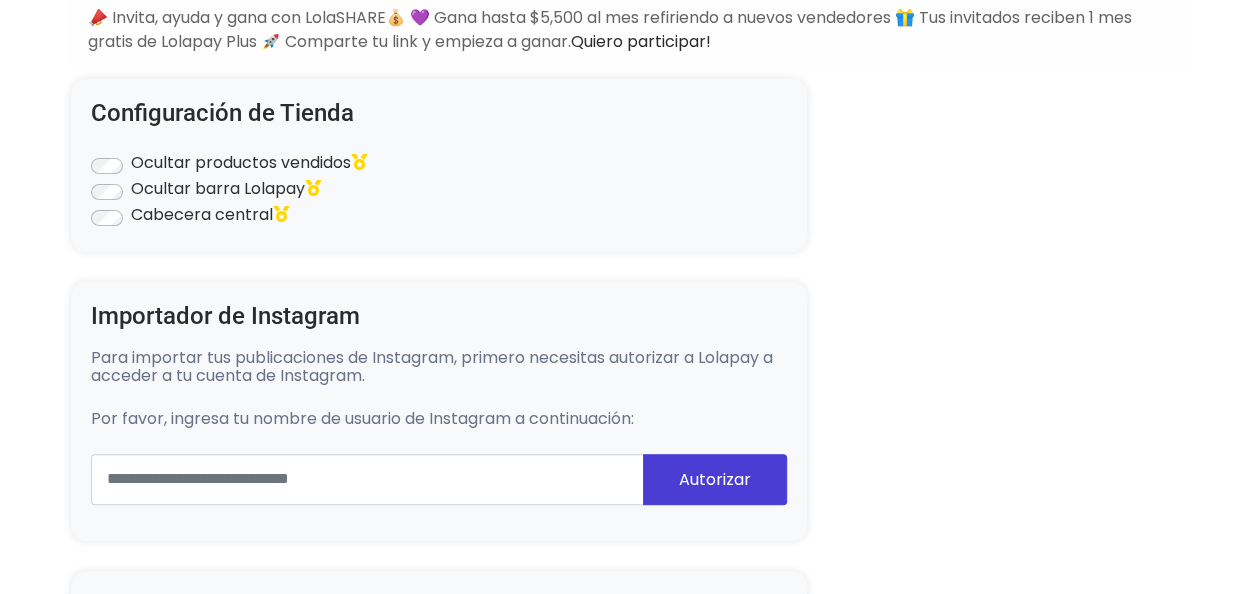 scroll, scrollTop: 0, scrollLeft: 0, axis: both 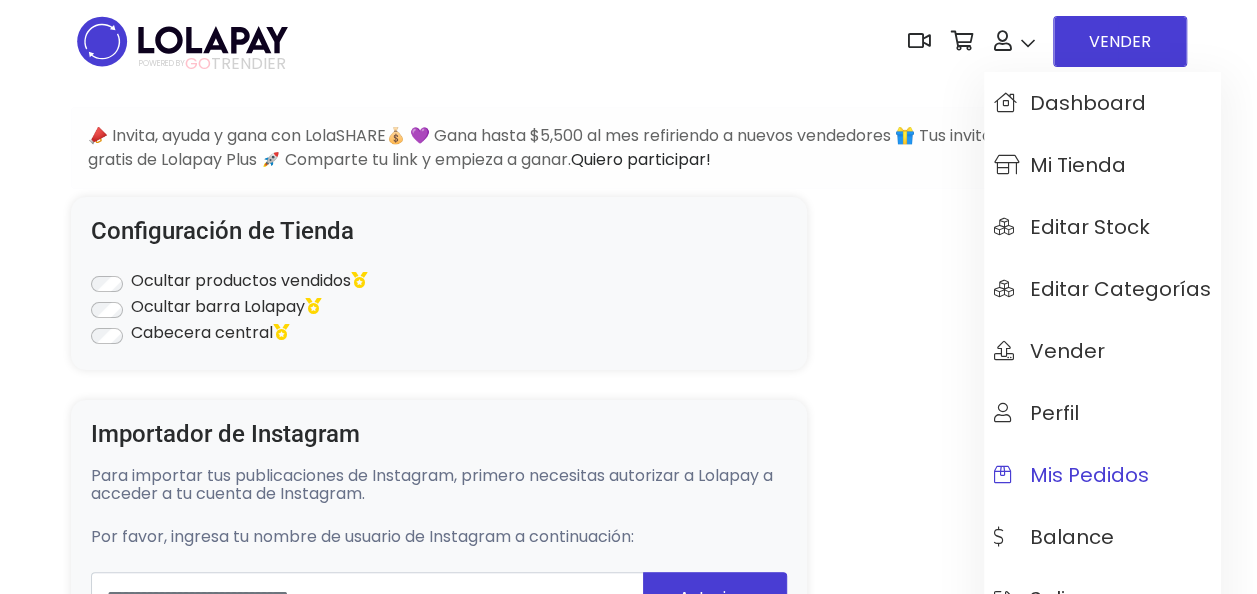 click on "Mis pedidos" at bounding box center [1071, 475] 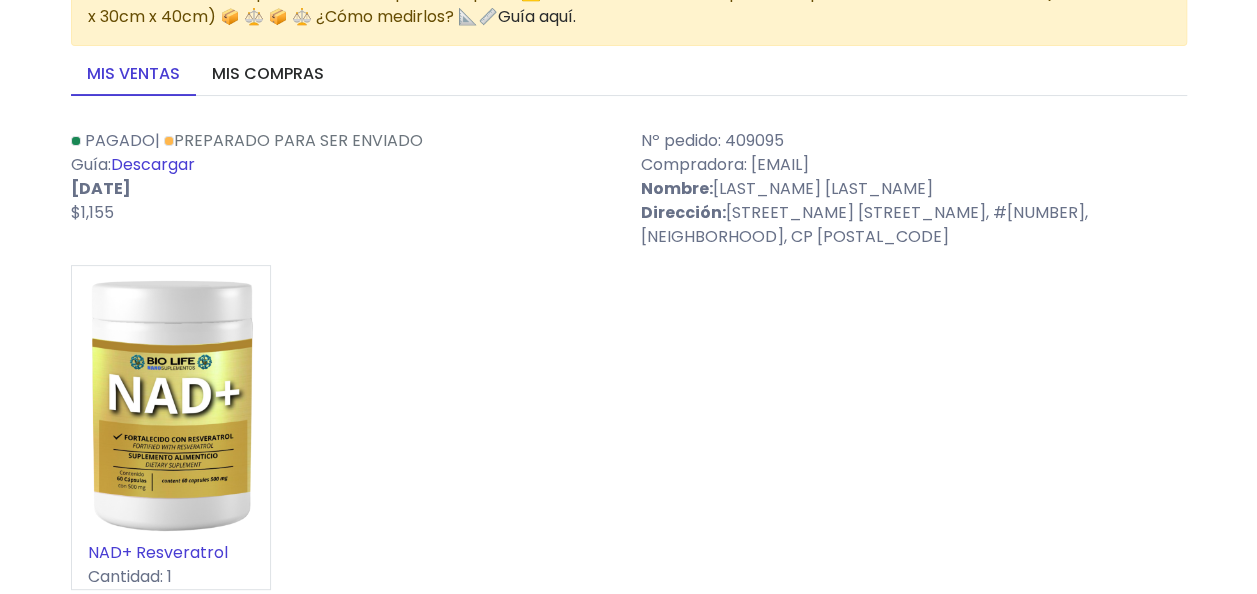 scroll, scrollTop: 100, scrollLeft: 0, axis: vertical 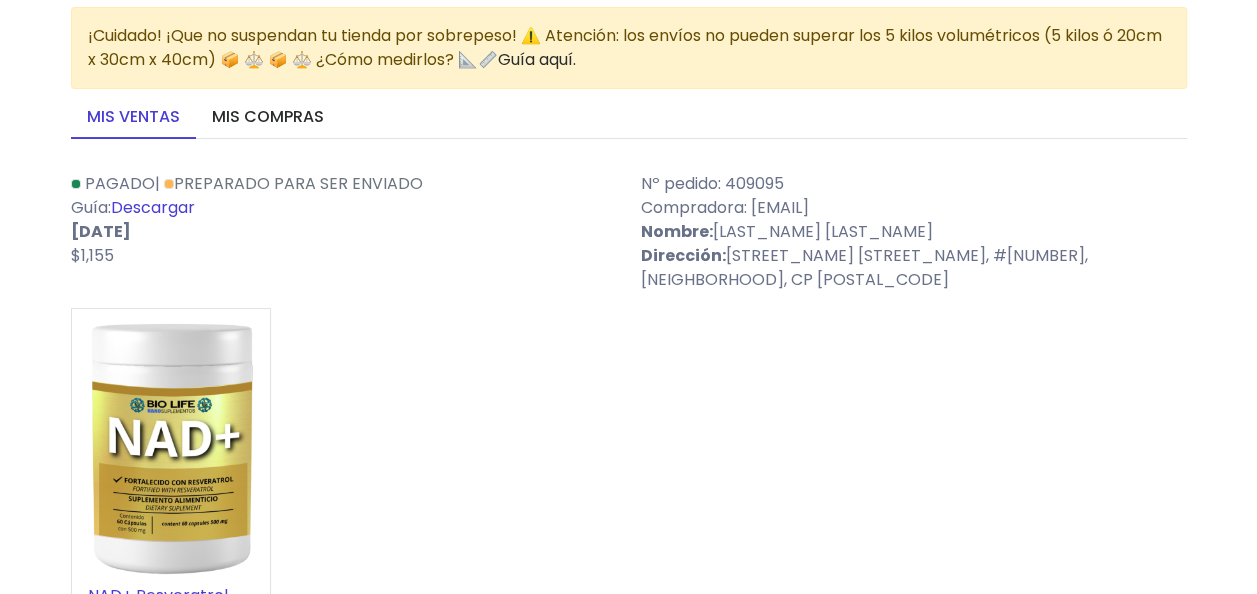 click on "Descargar" at bounding box center (153, 207) 